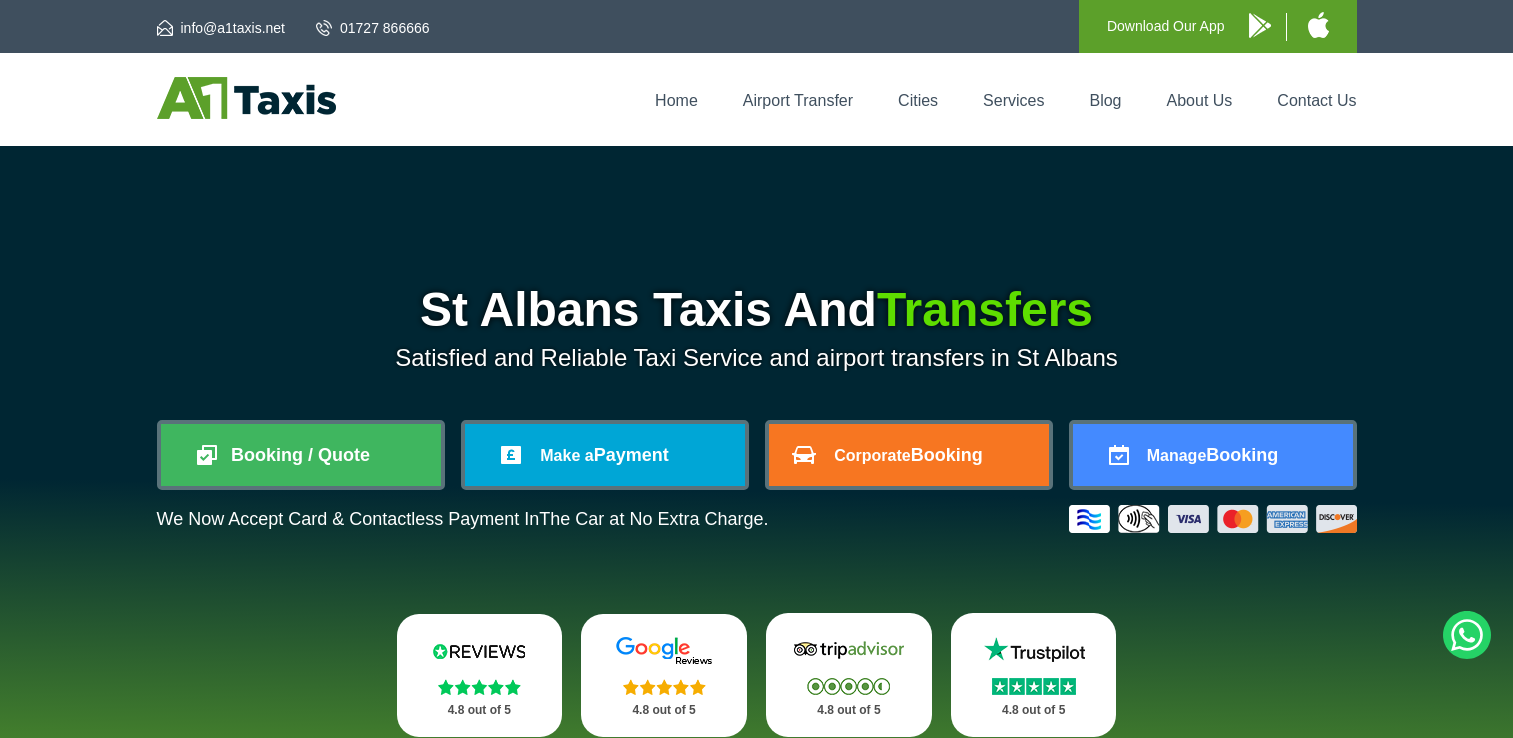 scroll, scrollTop: 0, scrollLeft: 0, axis: both 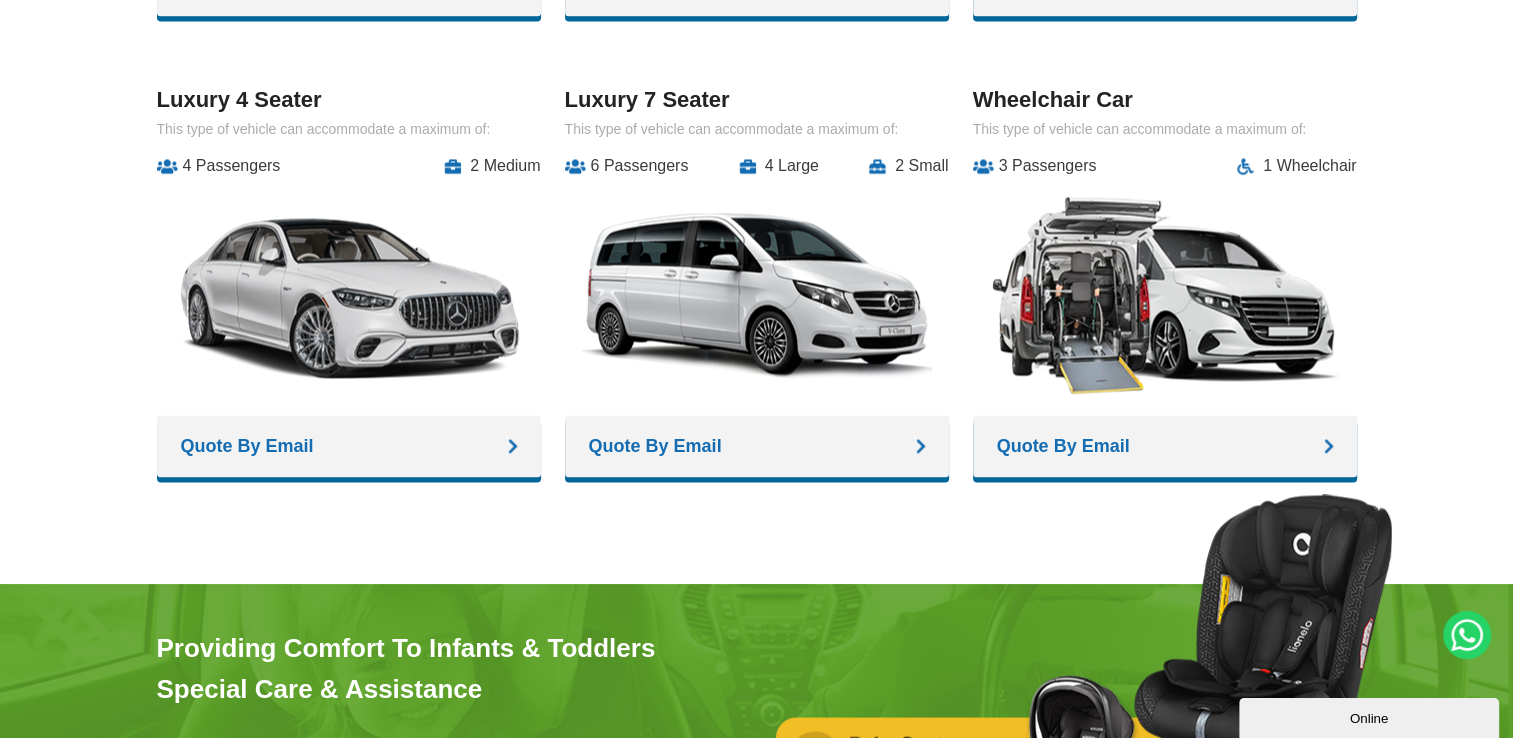 click on "Quote By Email" at bounding box center [757, 446] 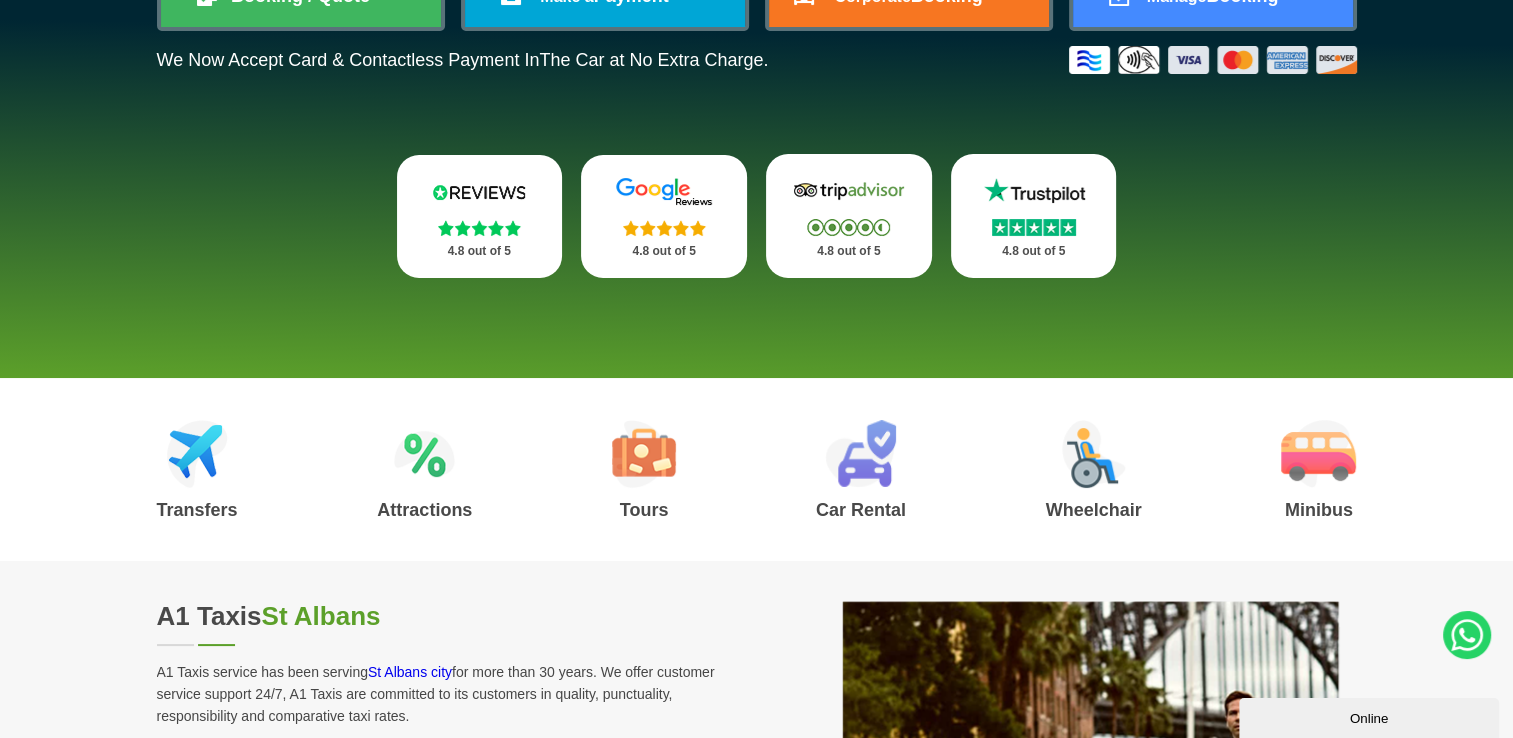 scroll, scrollTop: 0, scrollLeft: 0, axis: both 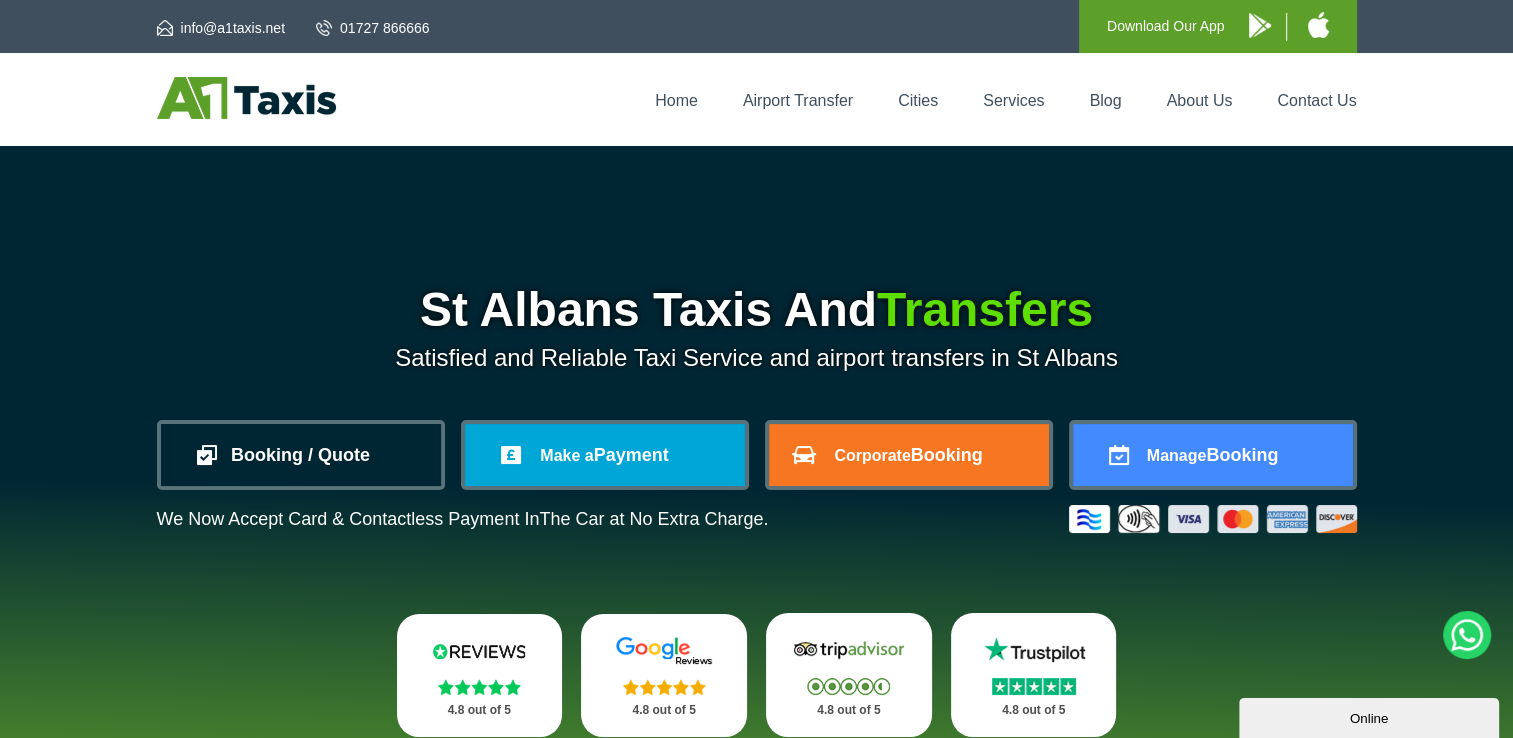 click on "Booking / Quote" at bounding box center [301, 455] 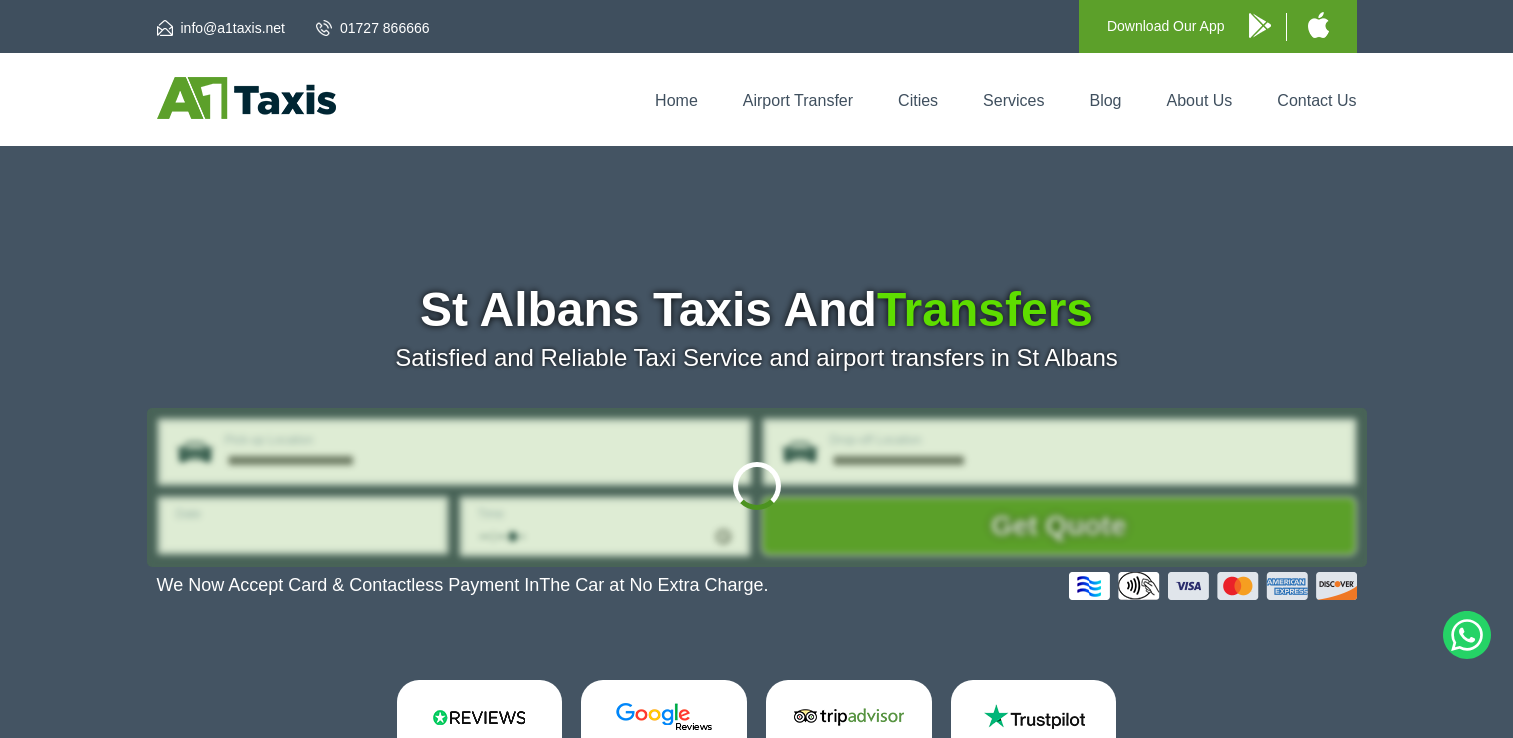 scroll, scrollTop: 0, scrollLeft: 0, axis: both 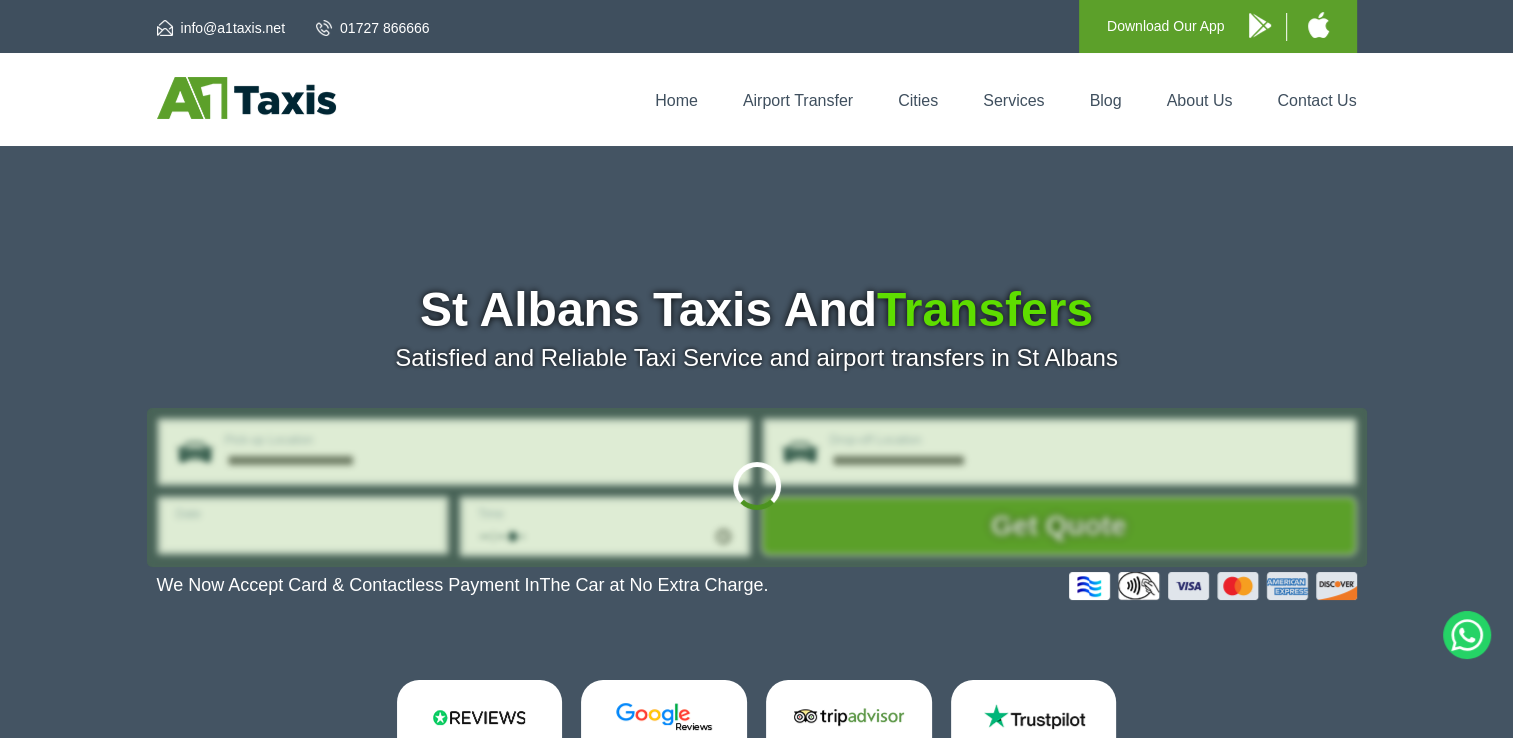 type on "**********" 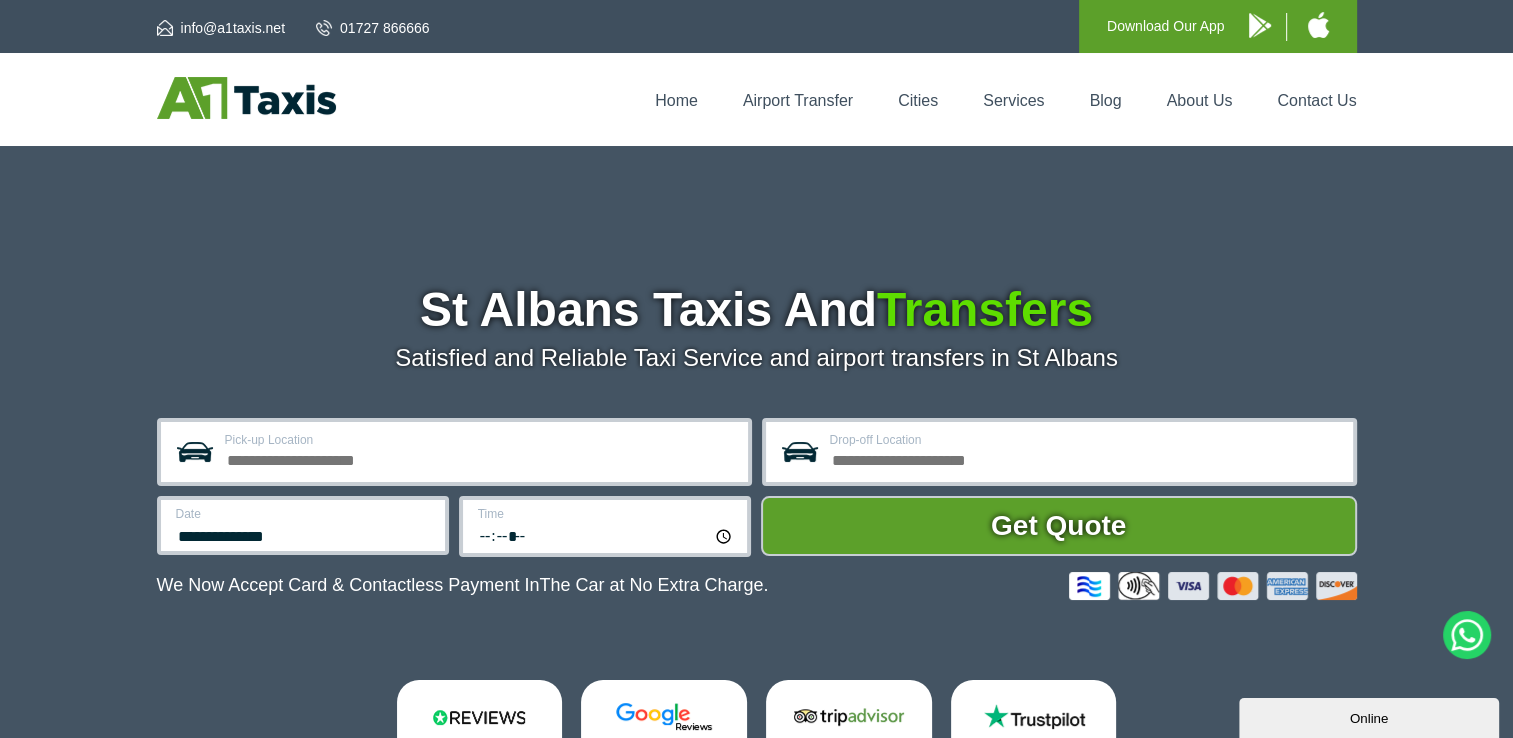 scroll, scrollTop: 0, scrollLeft: 0, axis: both 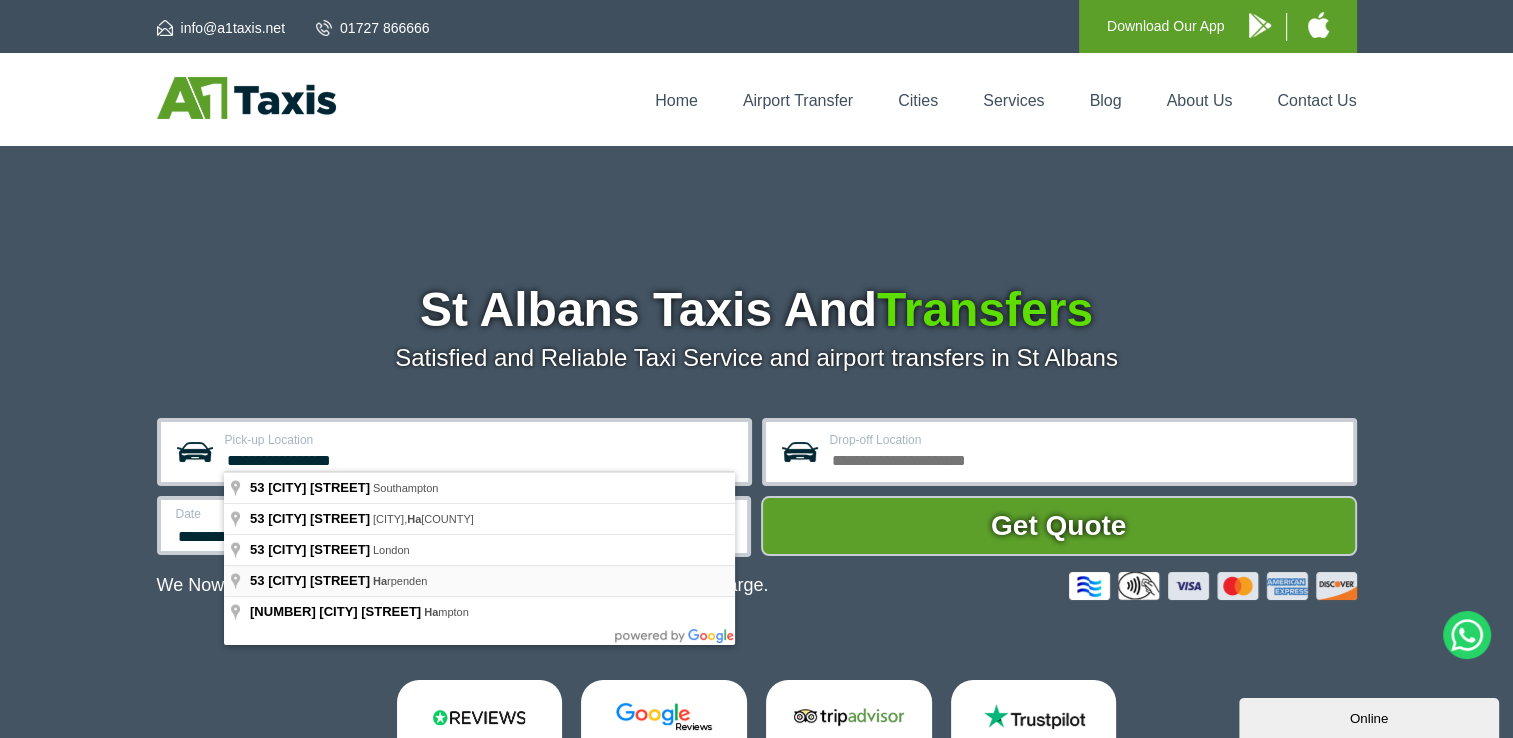 type on "**********" 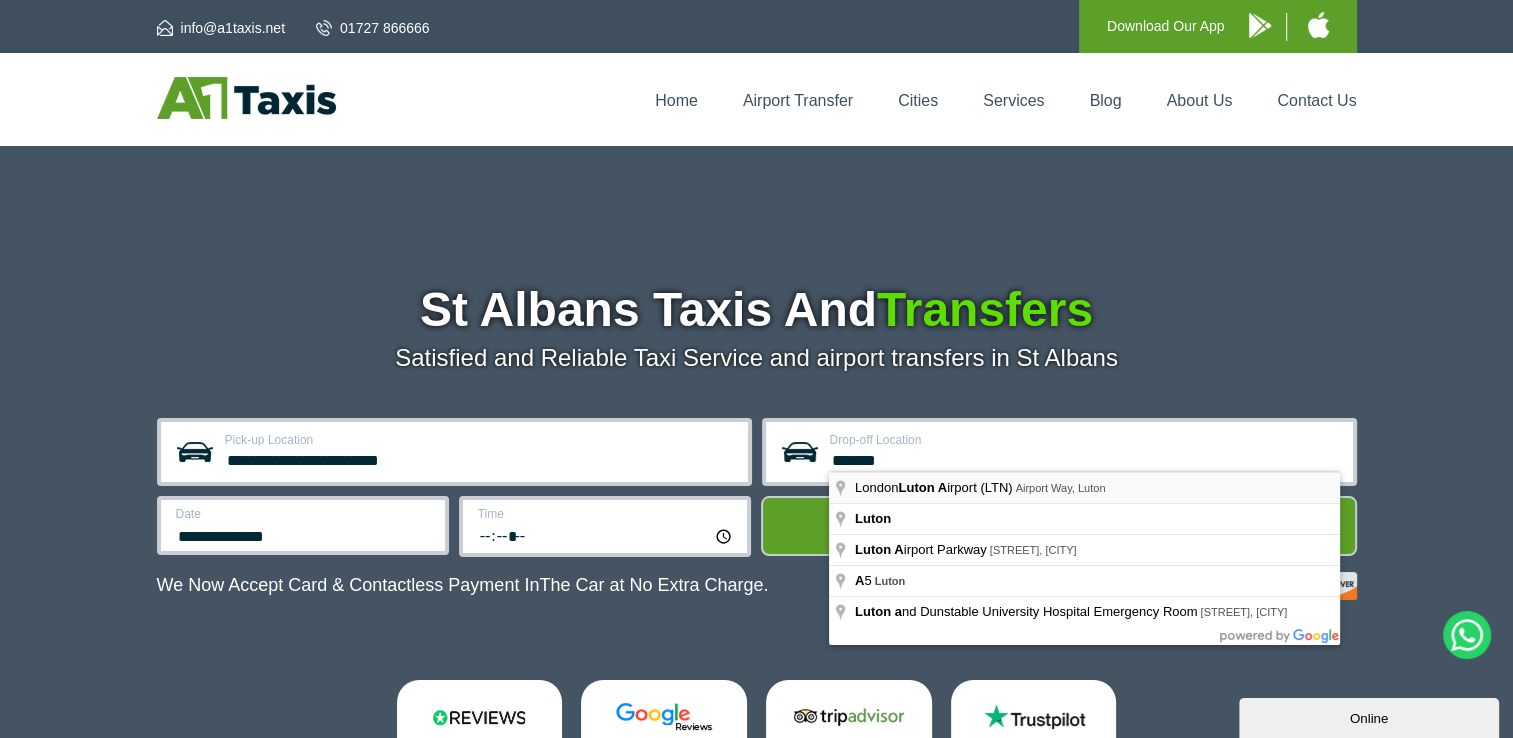 type on "**********" 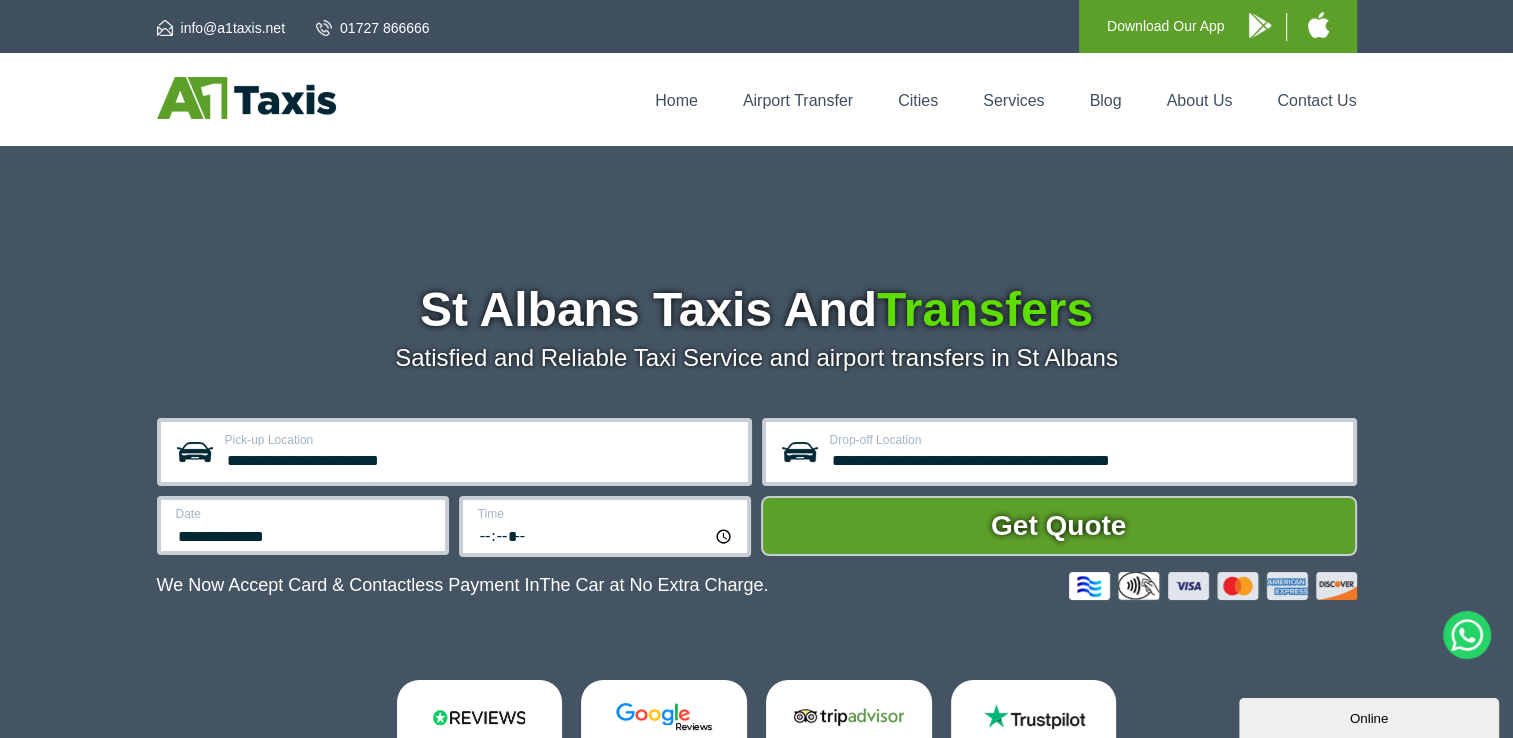 click on "**********" at bounding box center (303, 525) 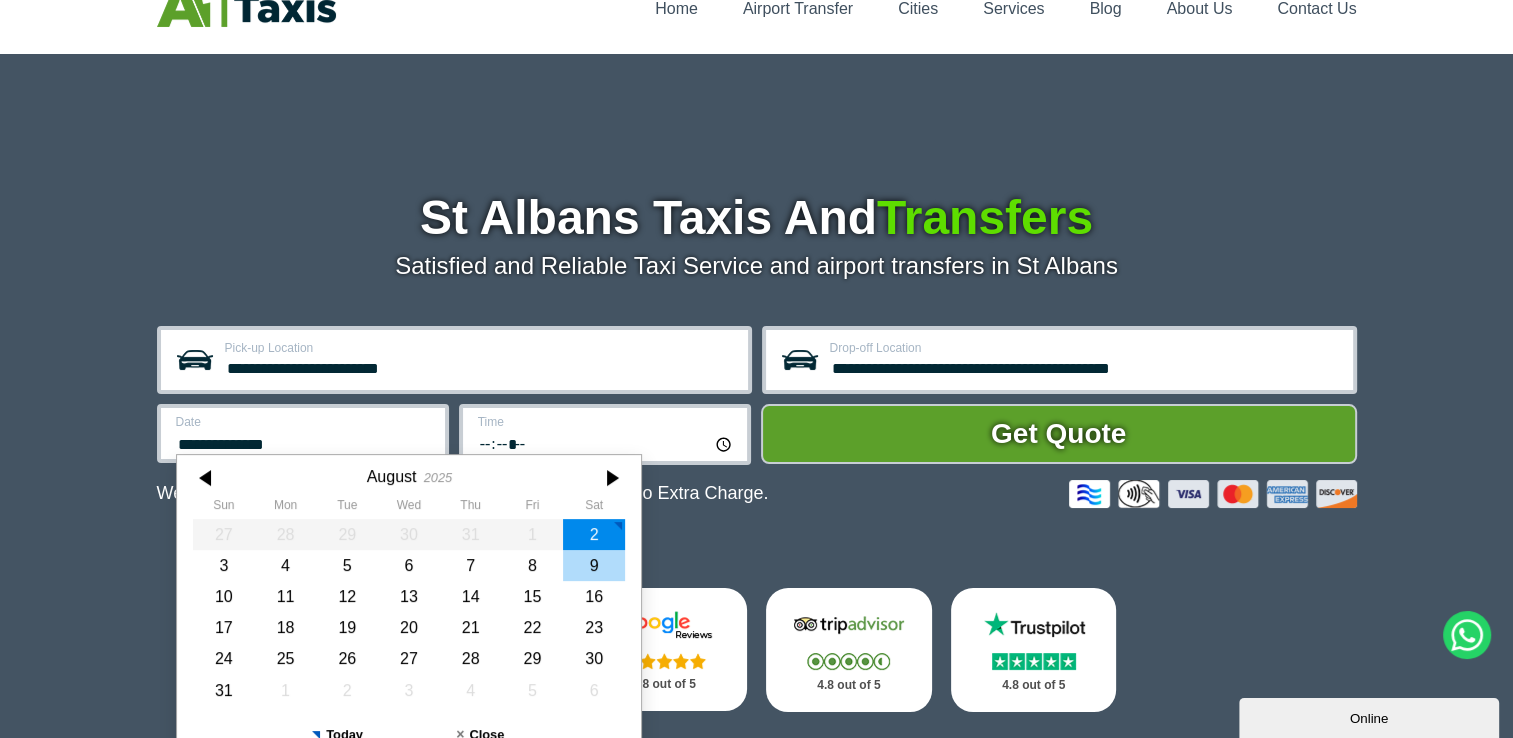 click on "9" at bounding box center (594, 565) 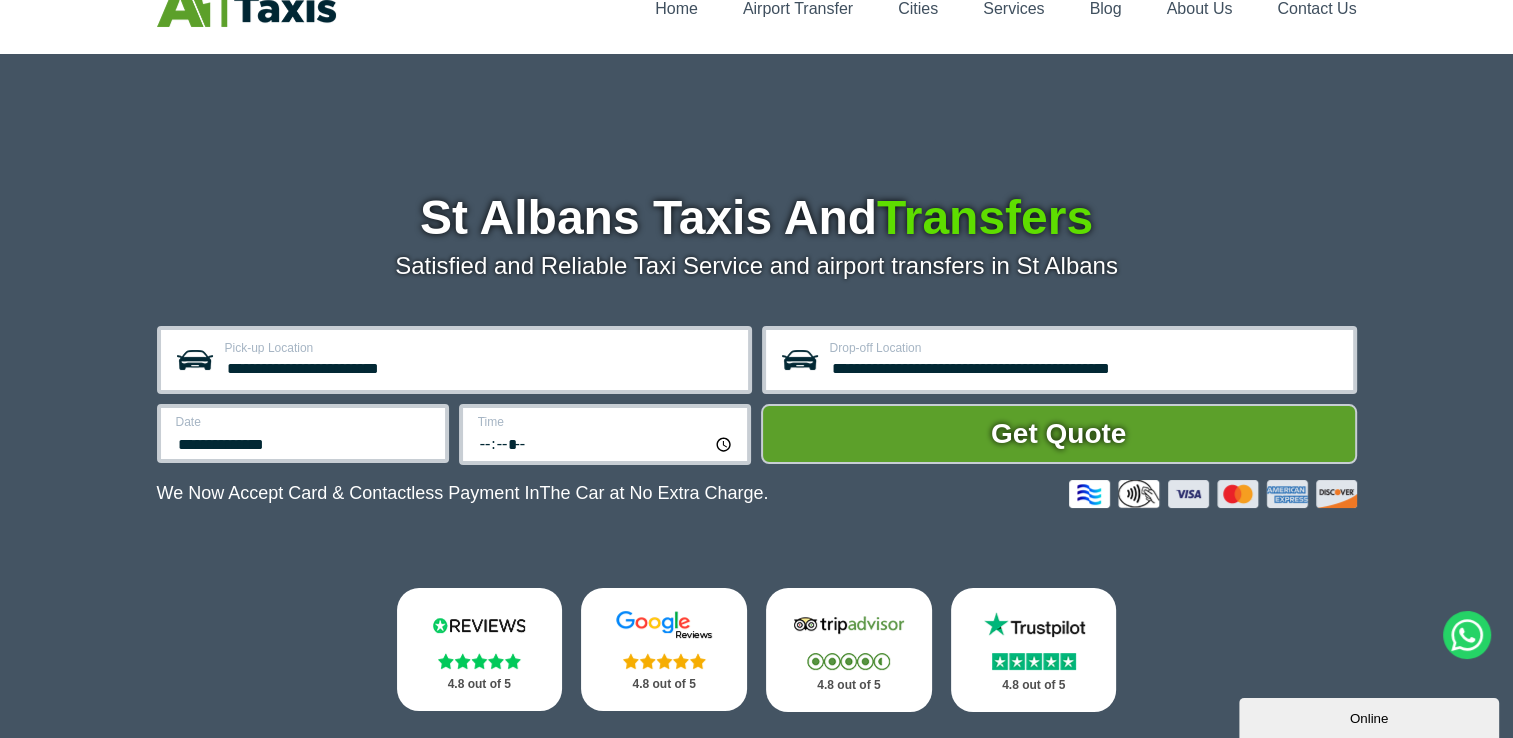 click on "*****" at bounding box center (606, 443) 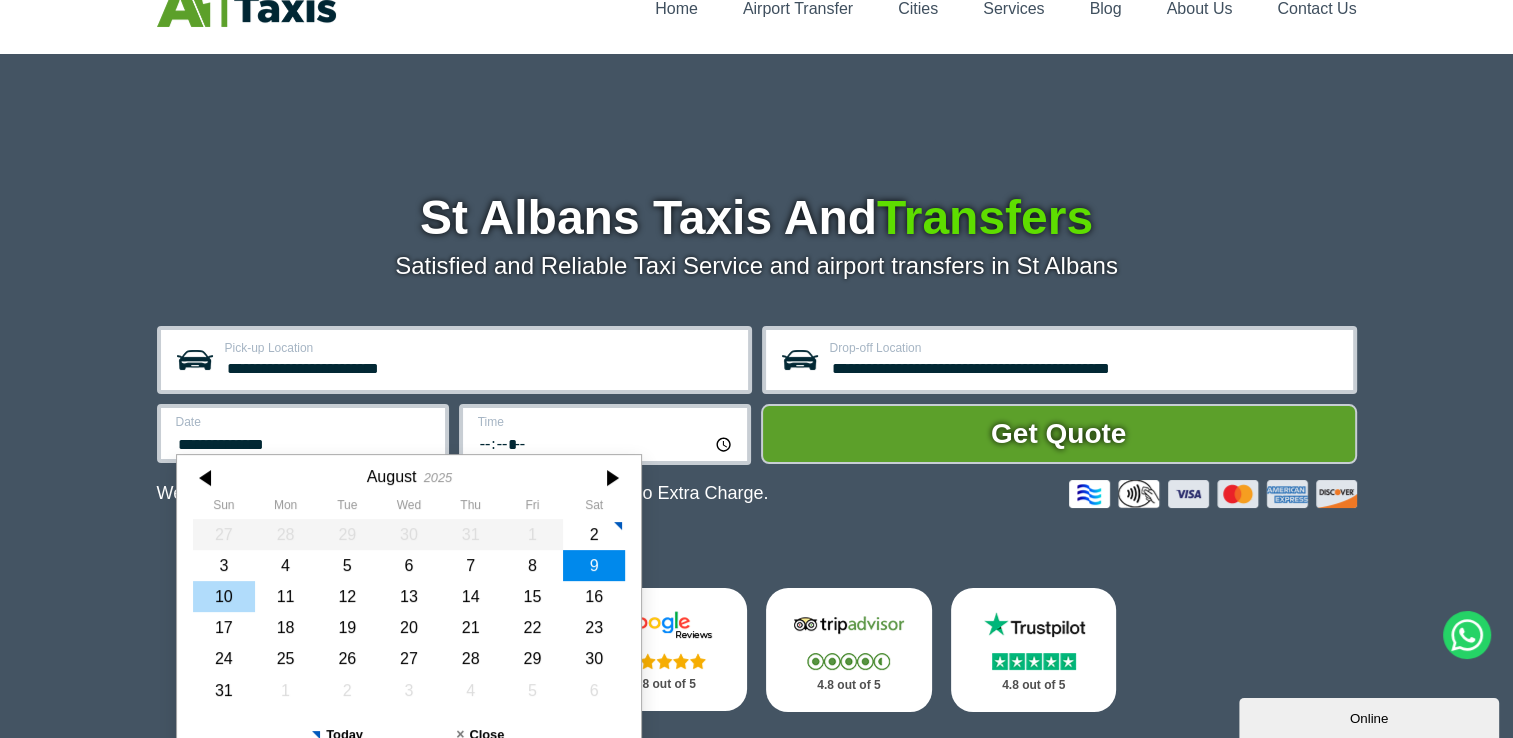click on "10" at bounding box center (224, 596) 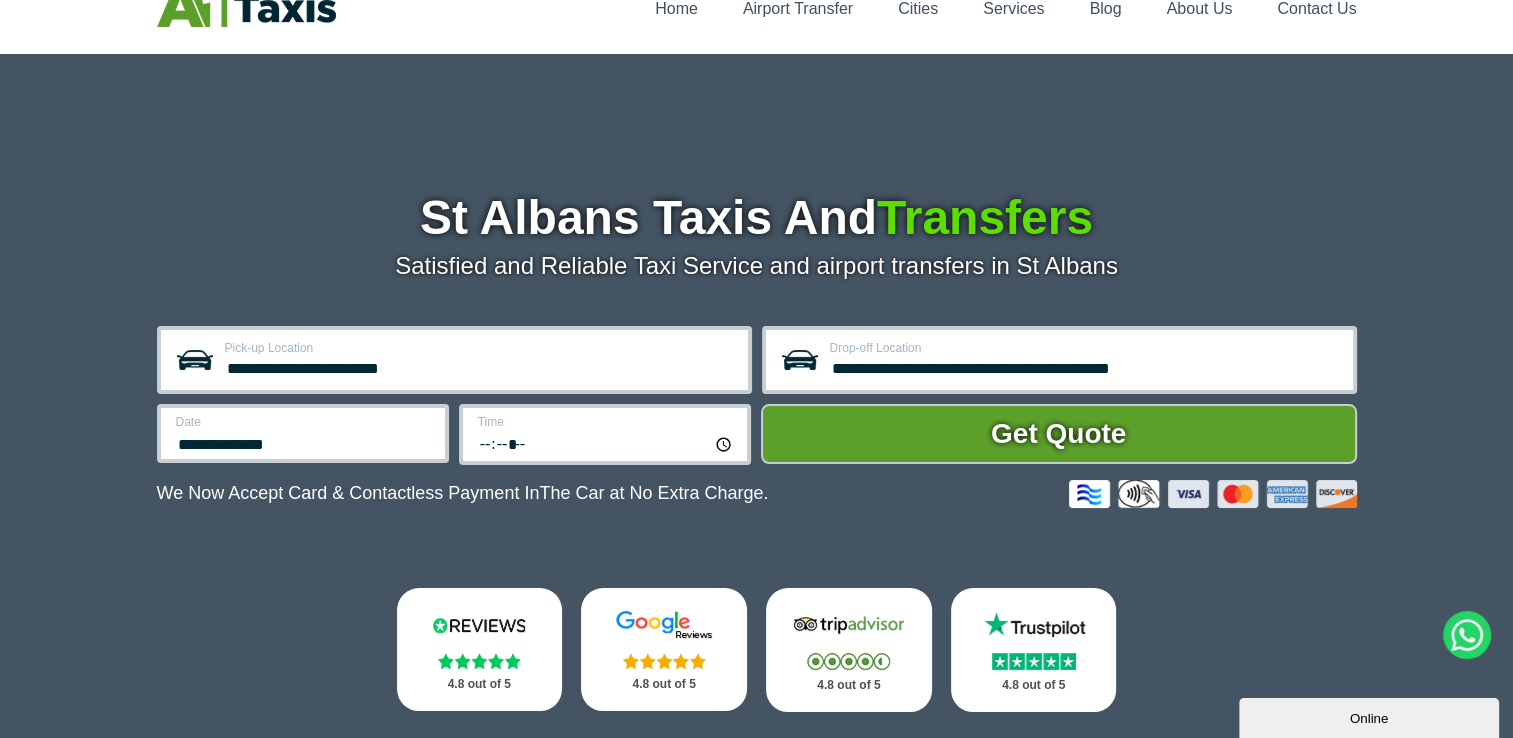 click on "*****" at bounding box center (606, 443) 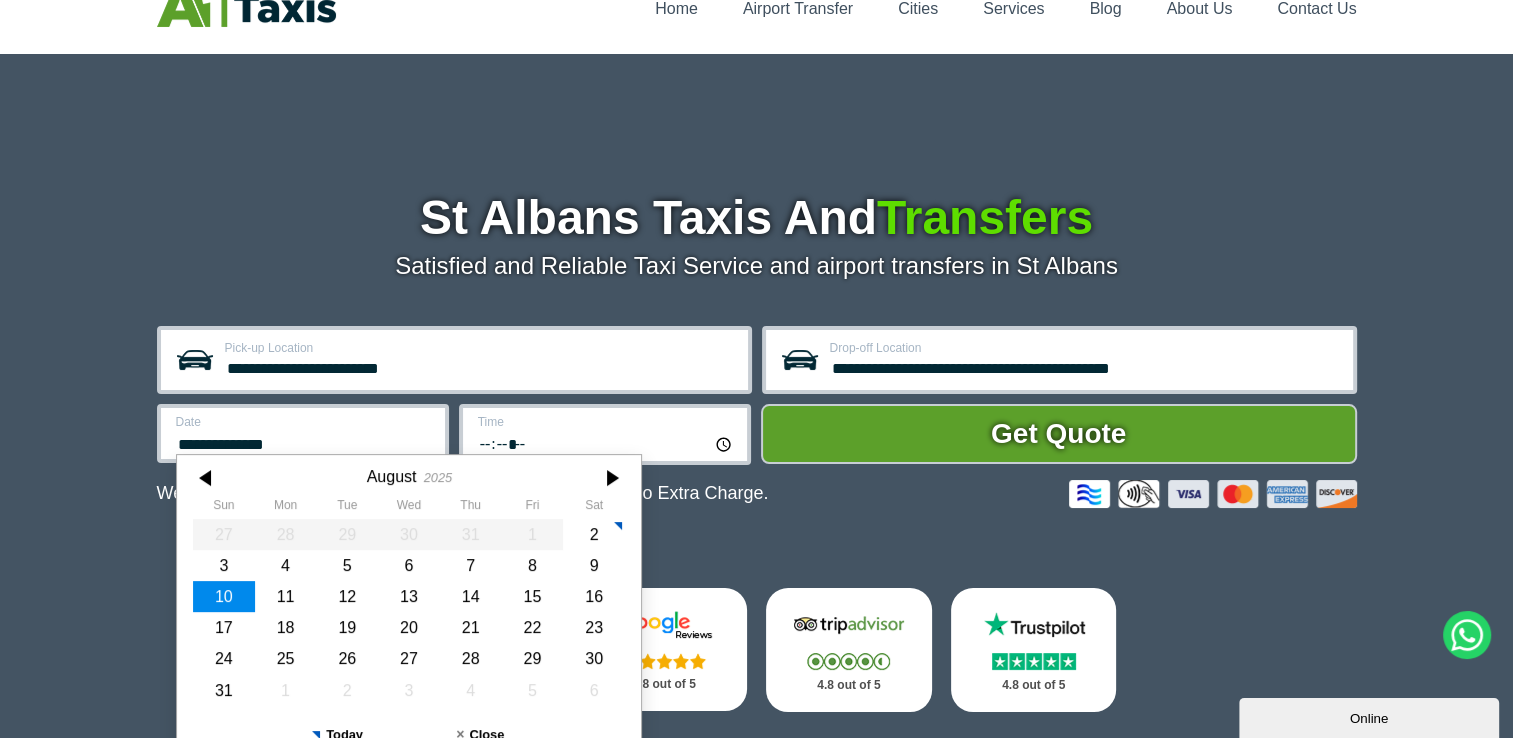 click on "**********" at bounding box center [304, 442] 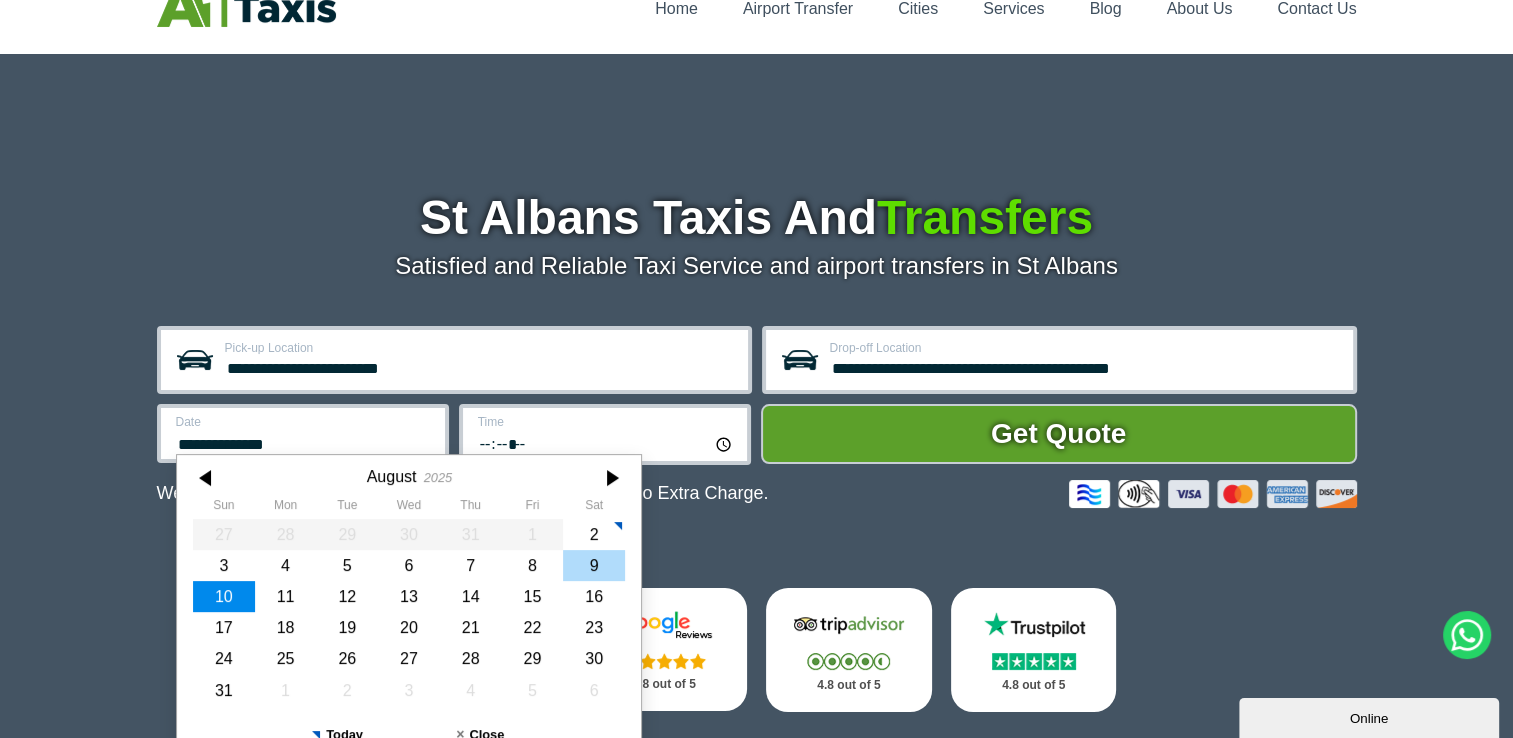 click on "9" at bounding box center (594, 565) 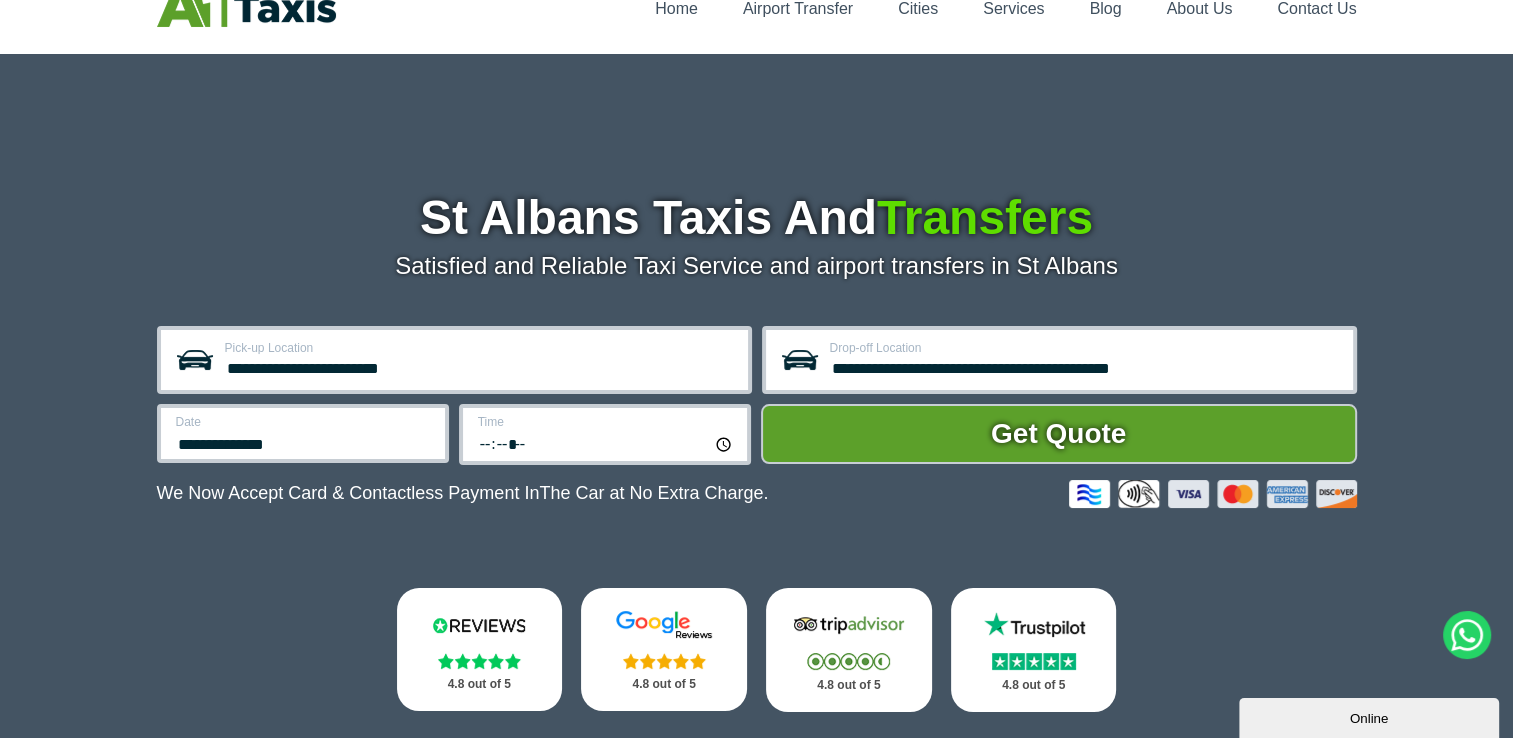 click on "*****" at bounding box center [606, 443] 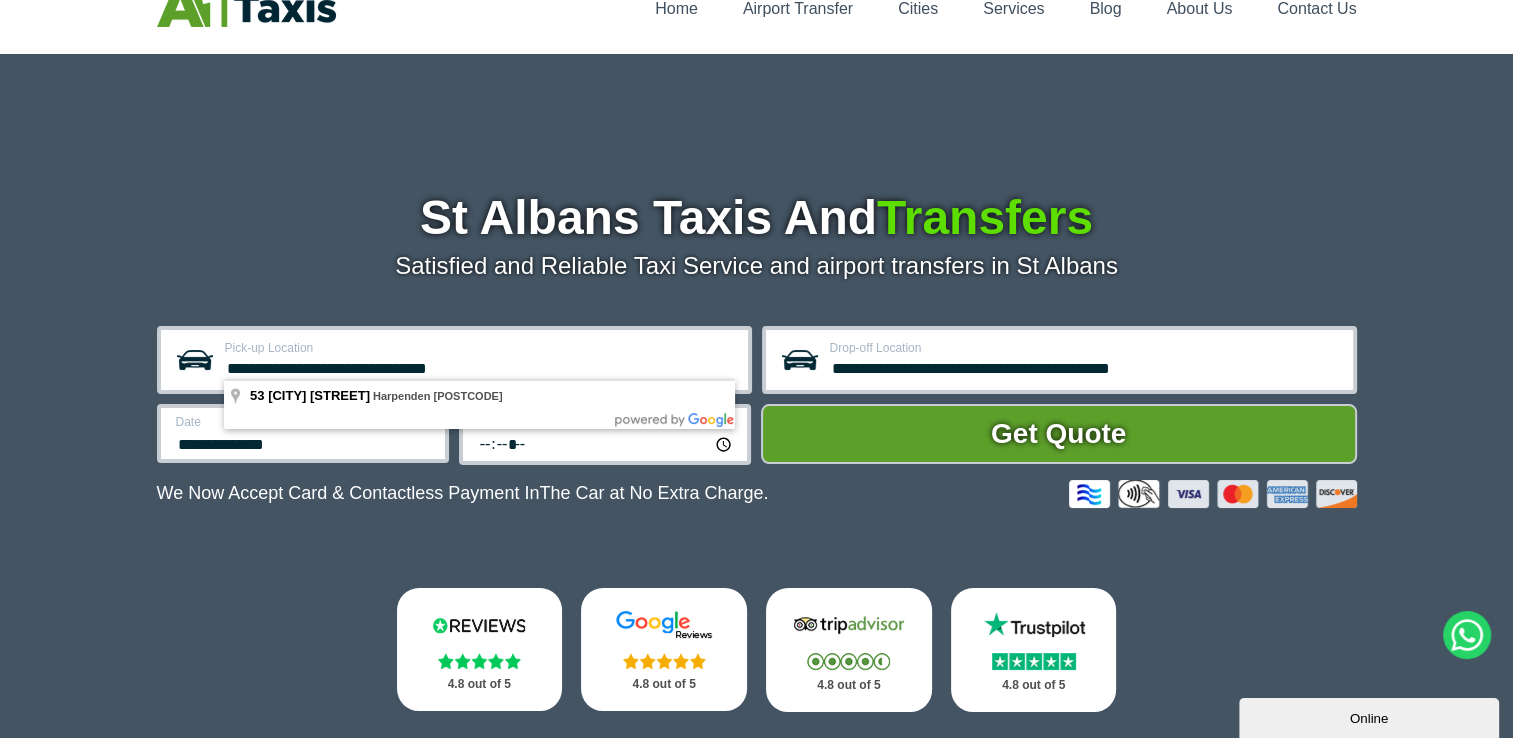 type on "**********" 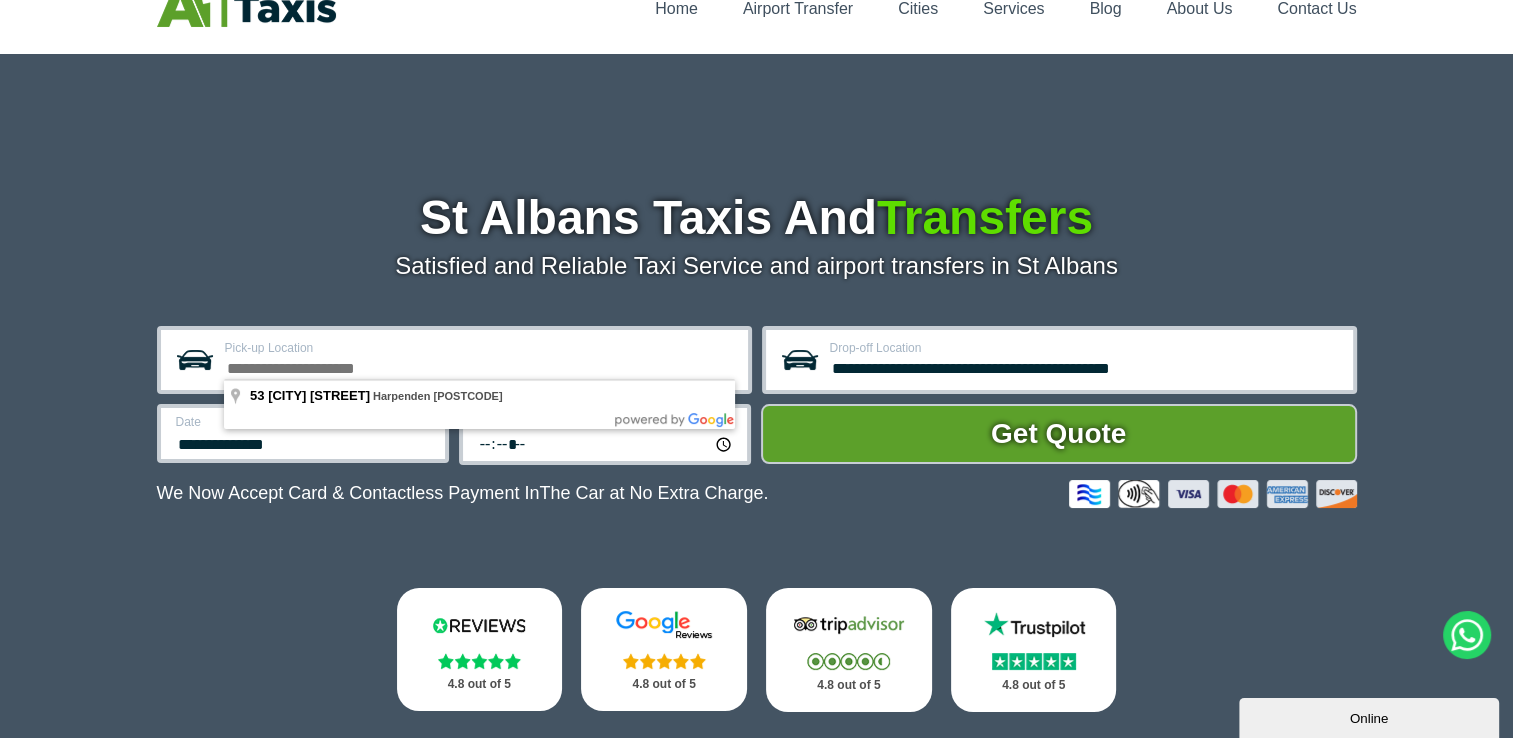 click on "**********" at bounding box center (756, 433) 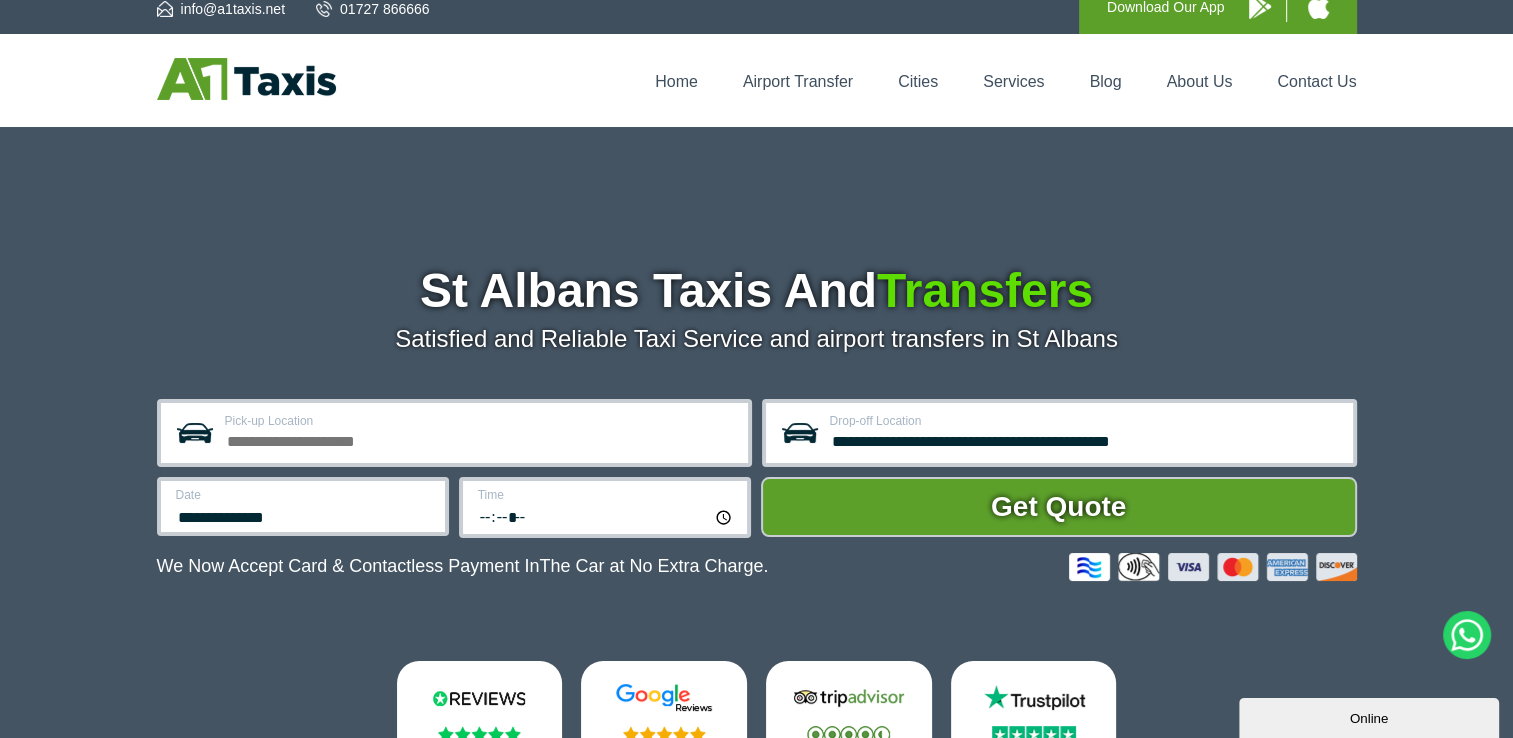 scroll, scrollTop: 0, scrollLeft: 0, axis: both 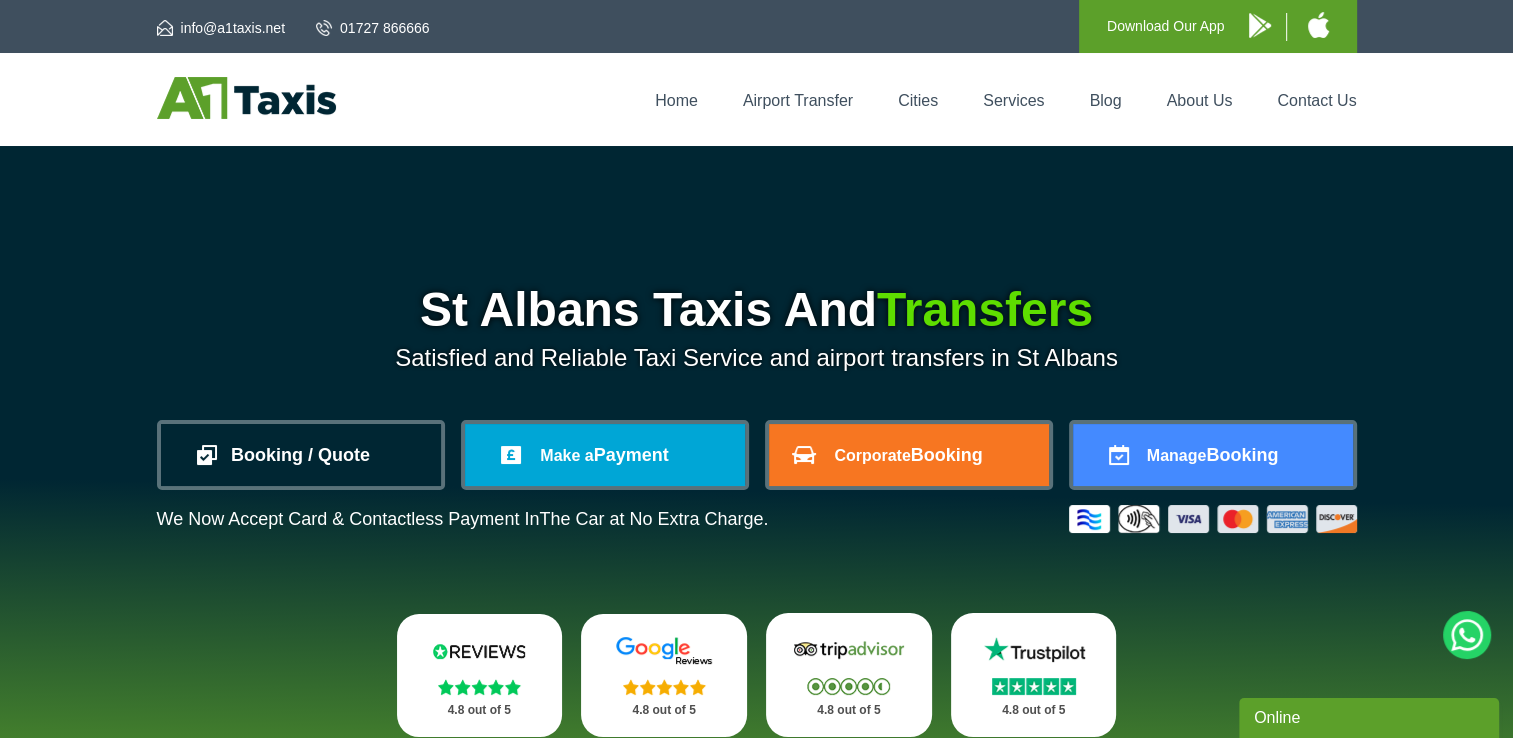 click on "Booking / Quote" at bounding box center [301, 455] 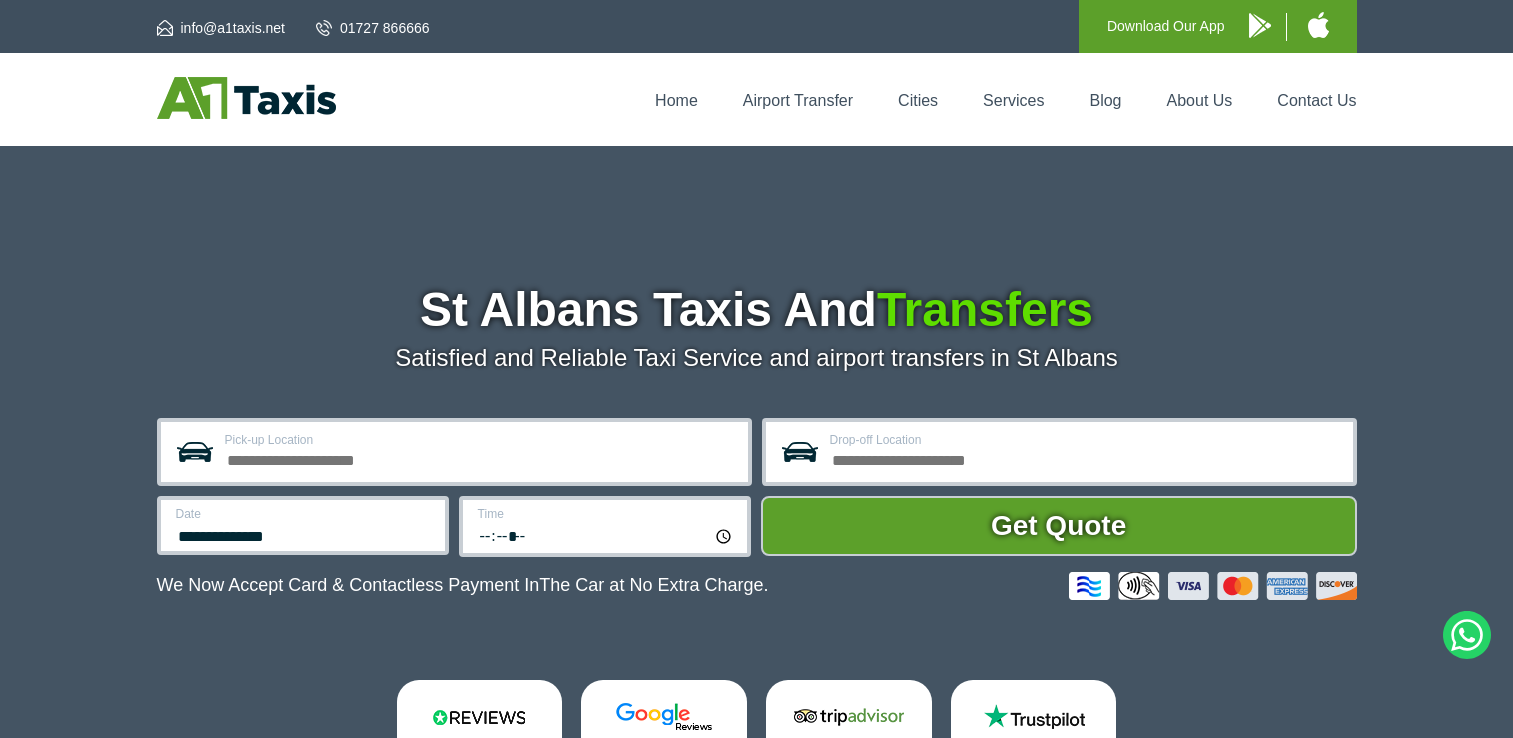 scroll, scrollTop: 0, scrollLeft: 0, axis: both 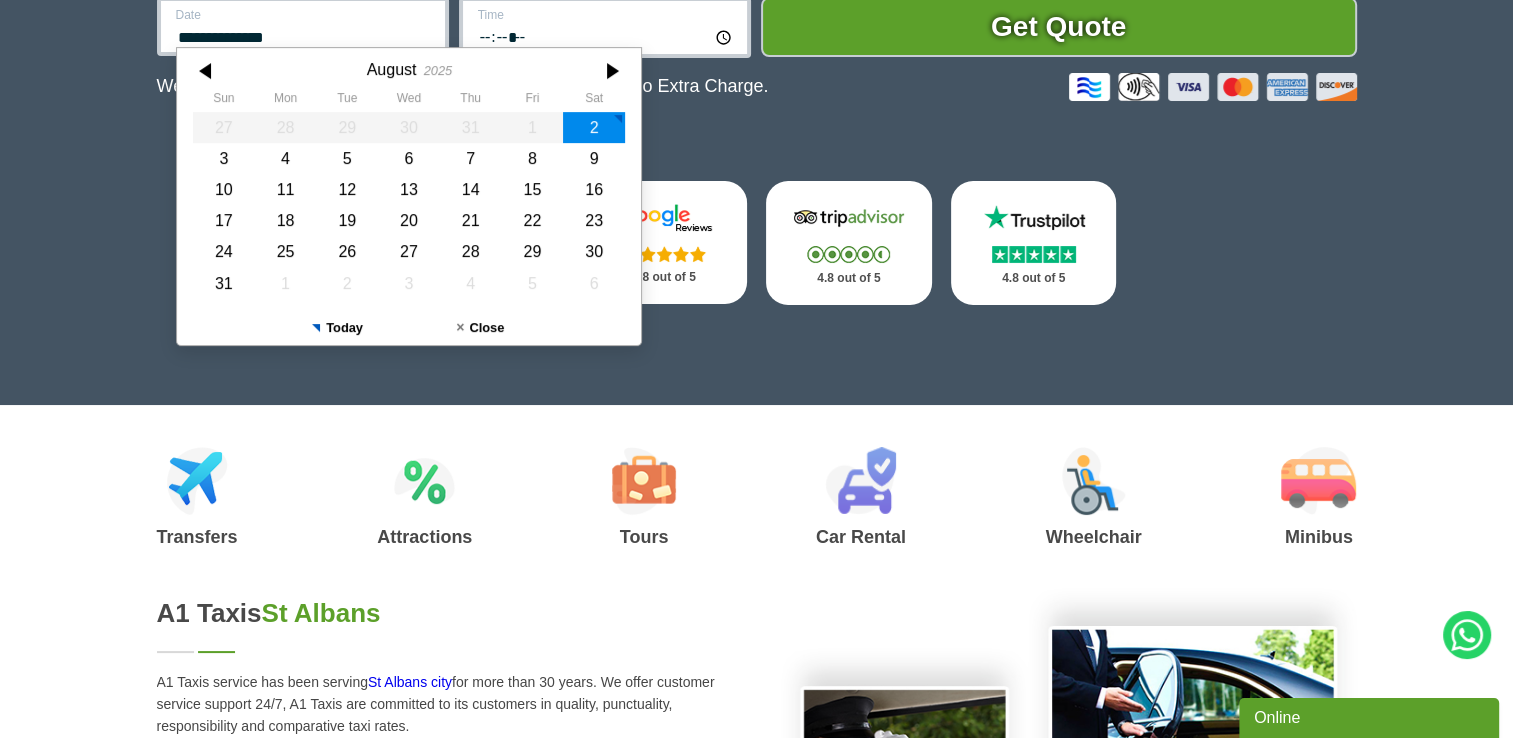 click on "**********" at bounding box center [304, 35] 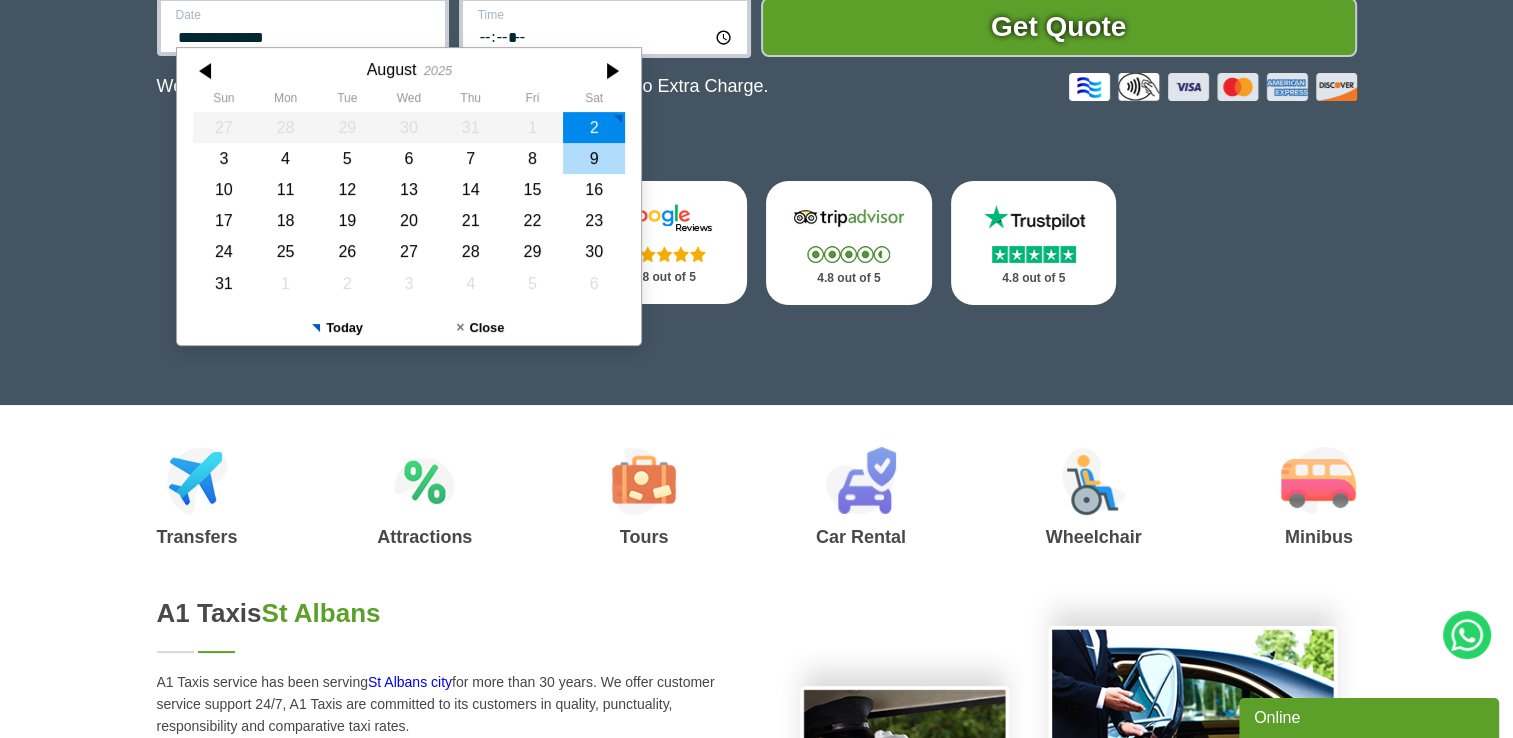 click on "9" at bounding box center (594, 158) 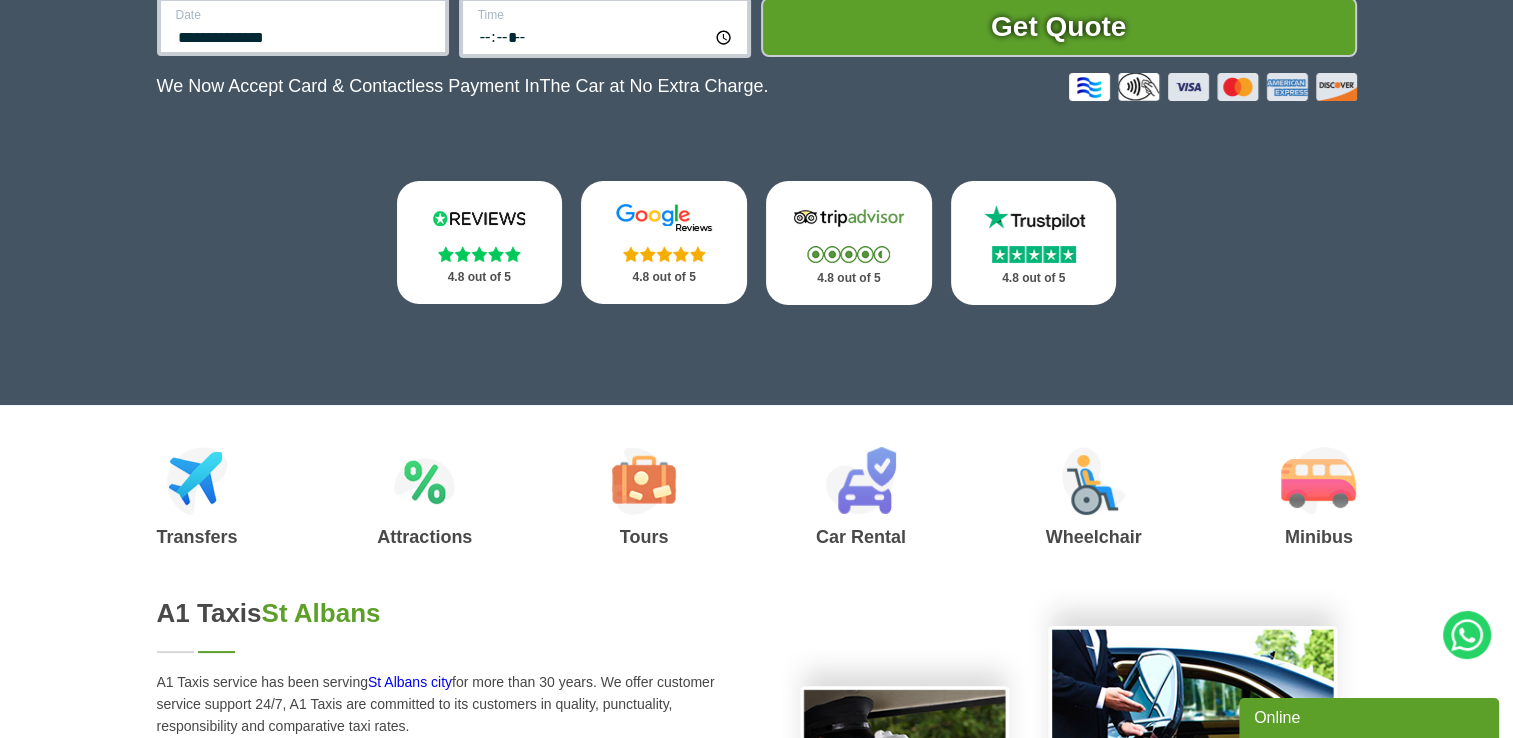 click on "*****" at bounding box center (606, 36) 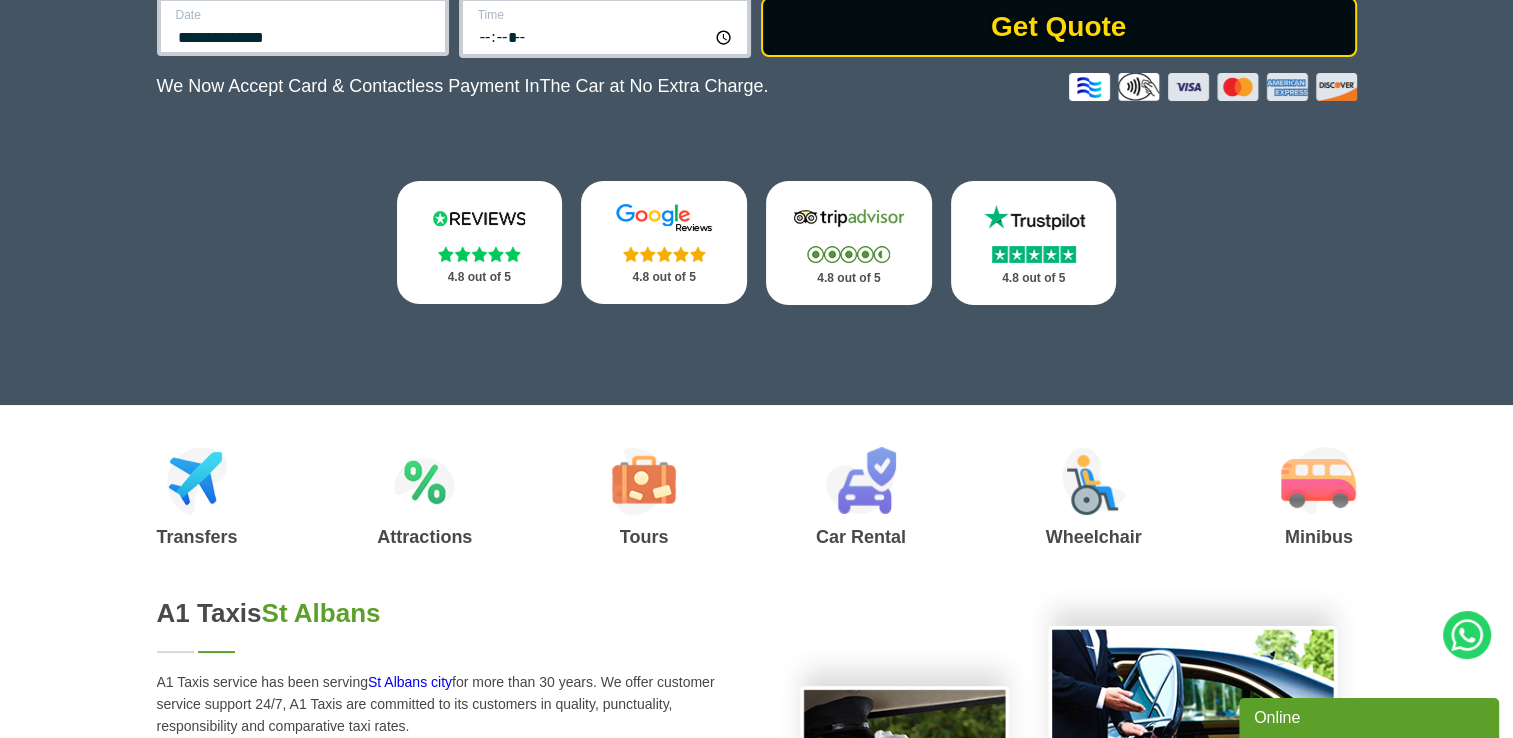 type on "*****" 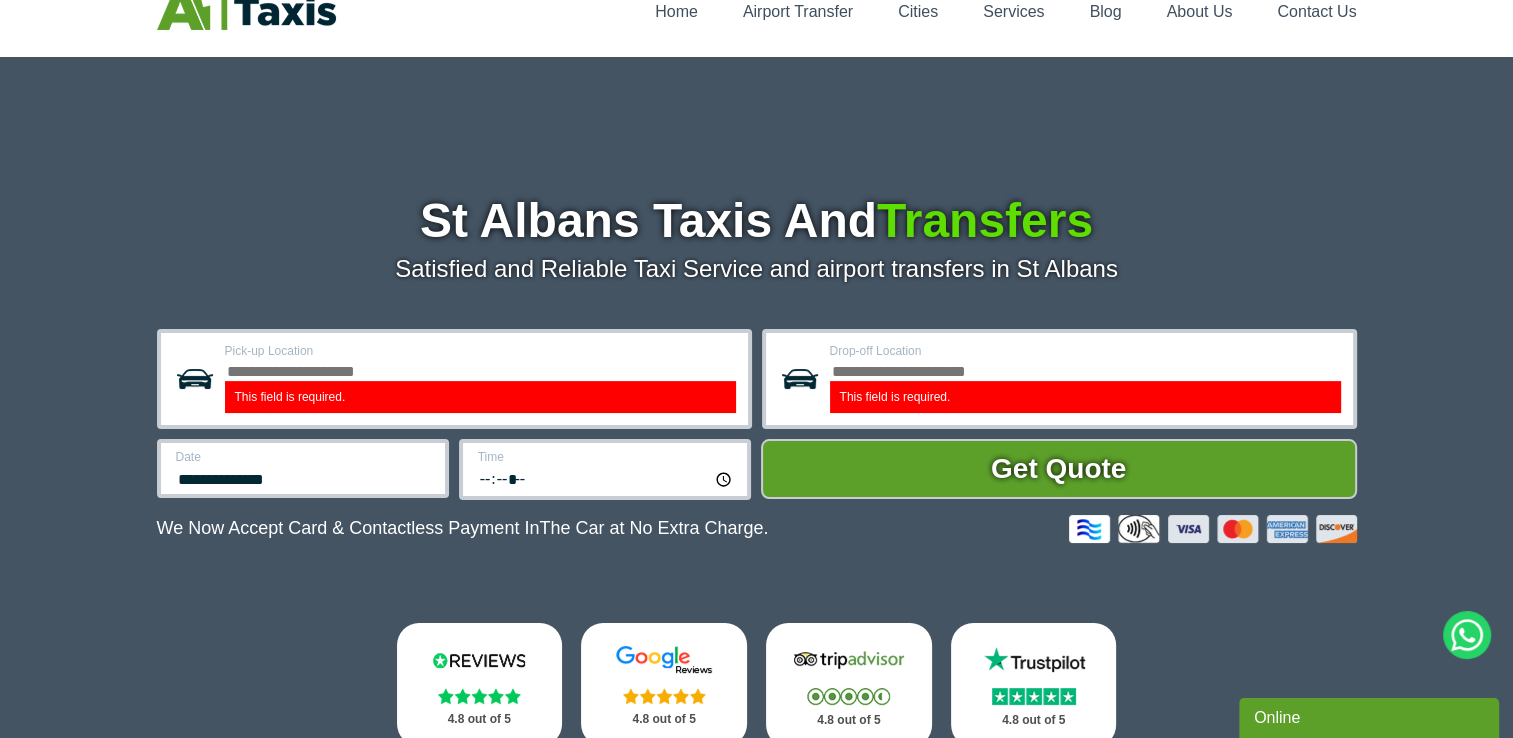click on "This field is required." at bounding box center (480, 397) 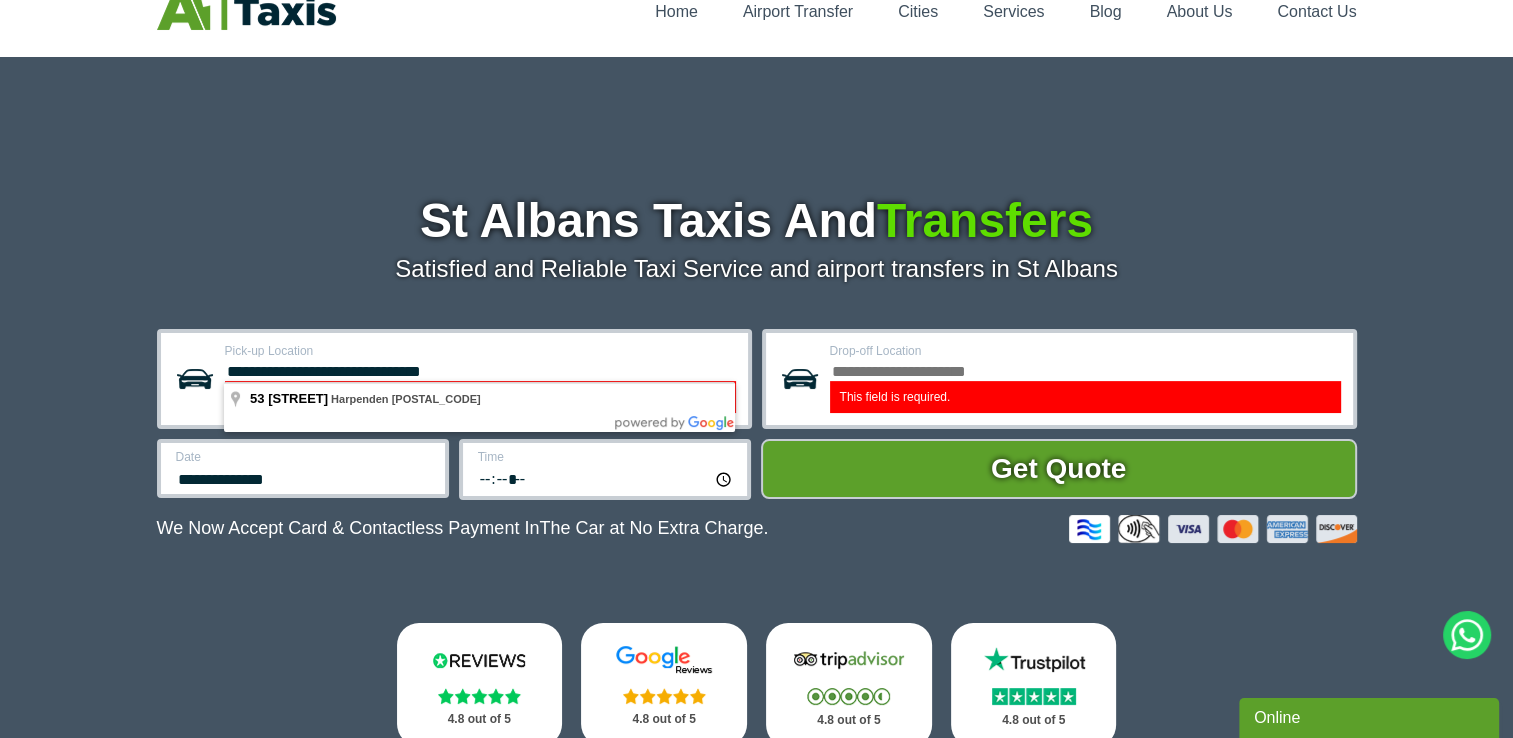 type on "**********" 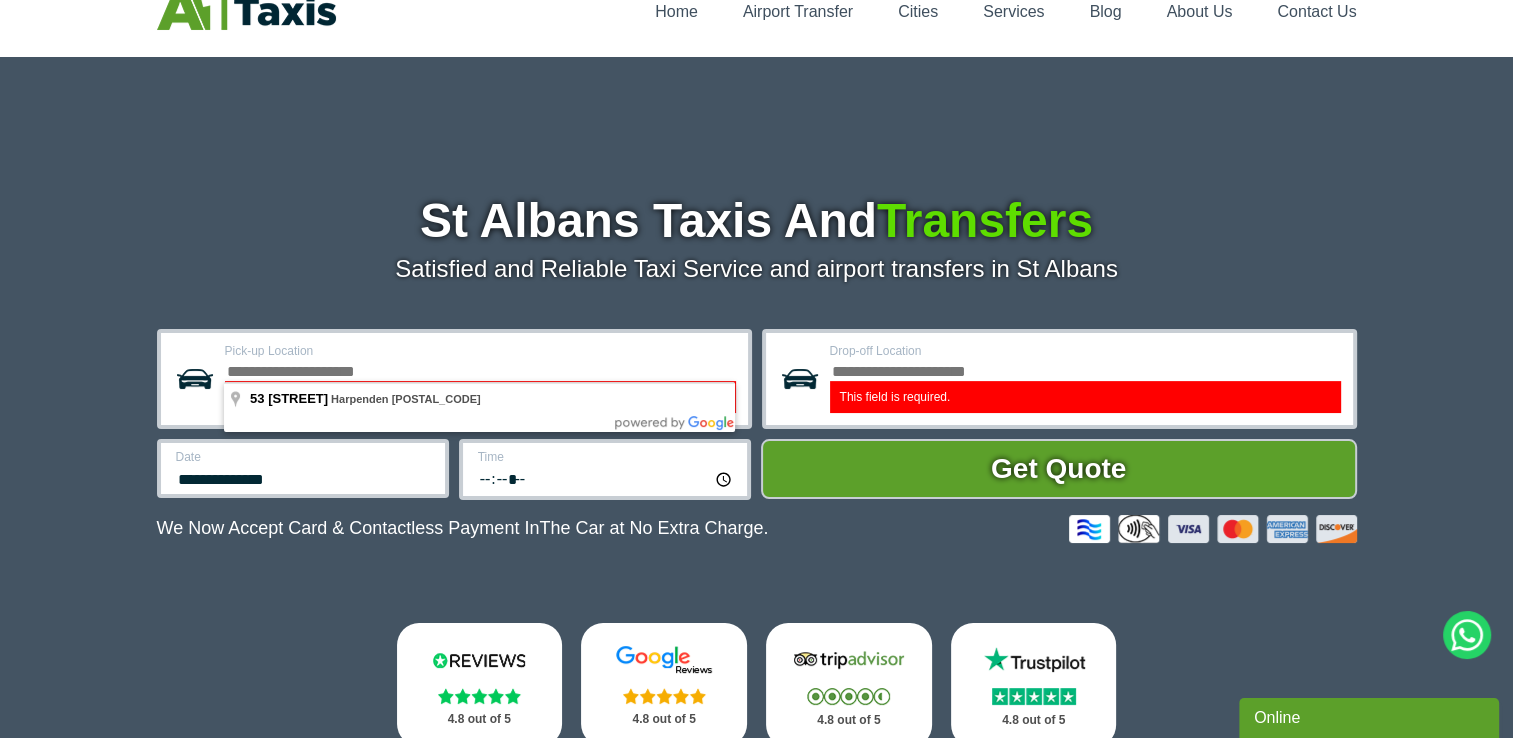 click on "This field is required." at bounding box center [1085, 397] 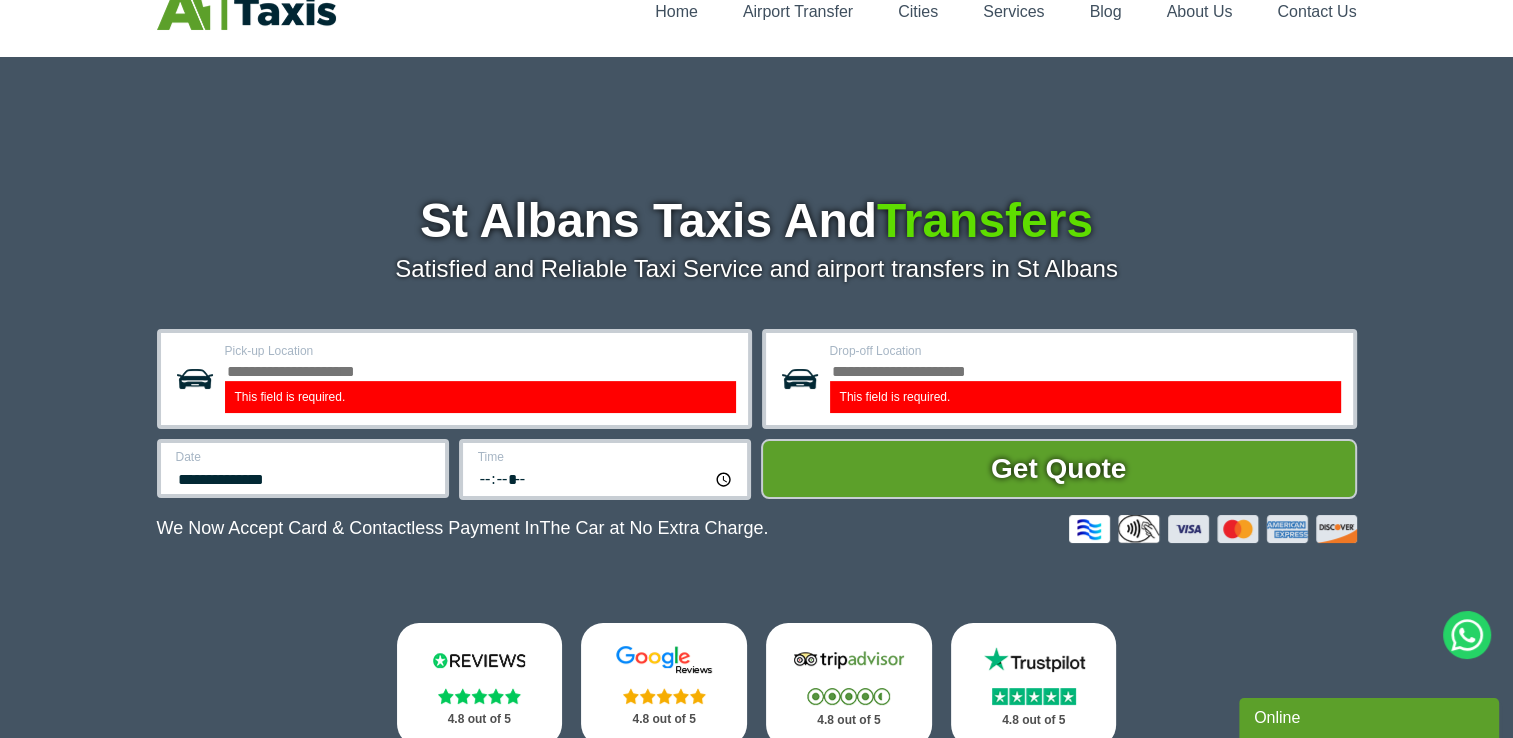 click on "Pick-up Location" at bounding box center [480, 369] 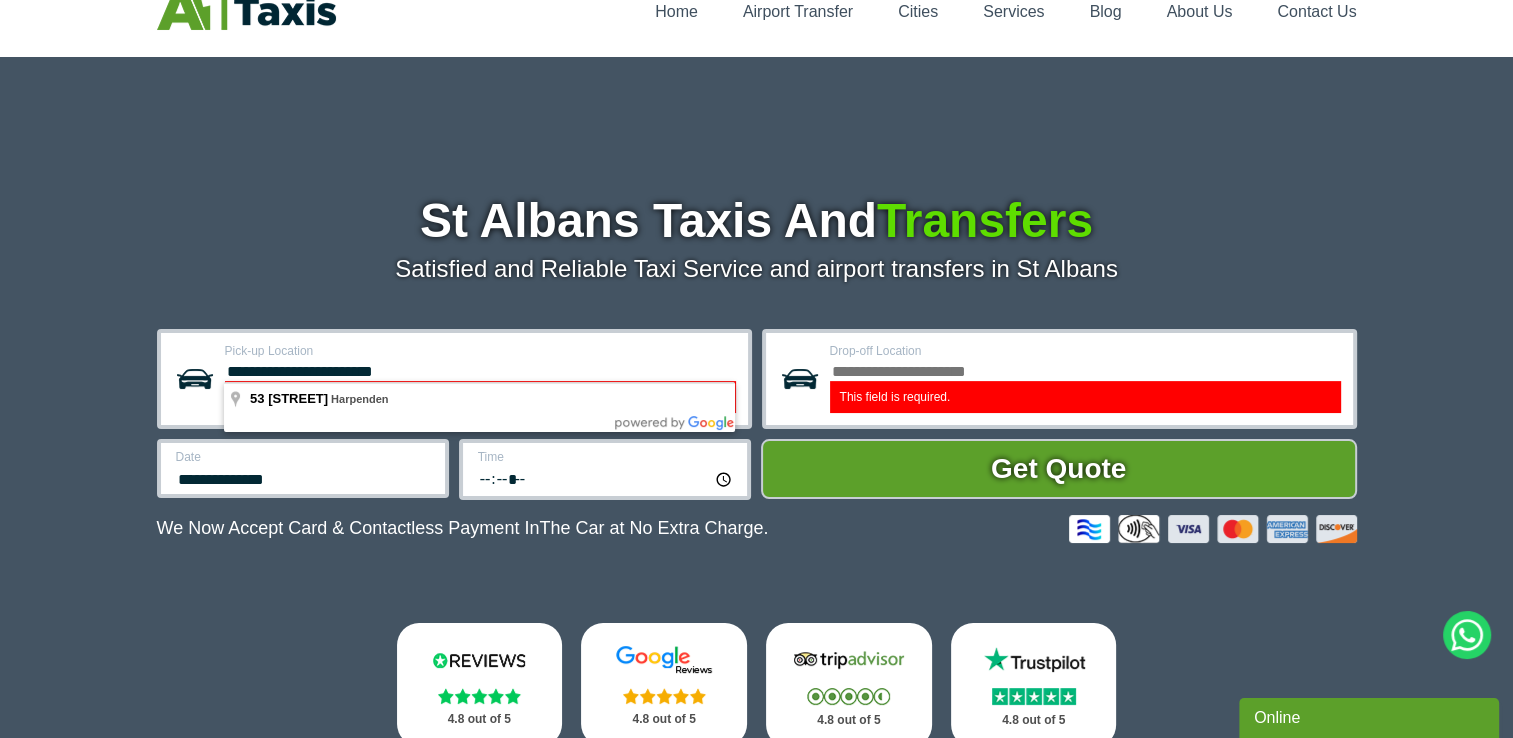 type on "**********" 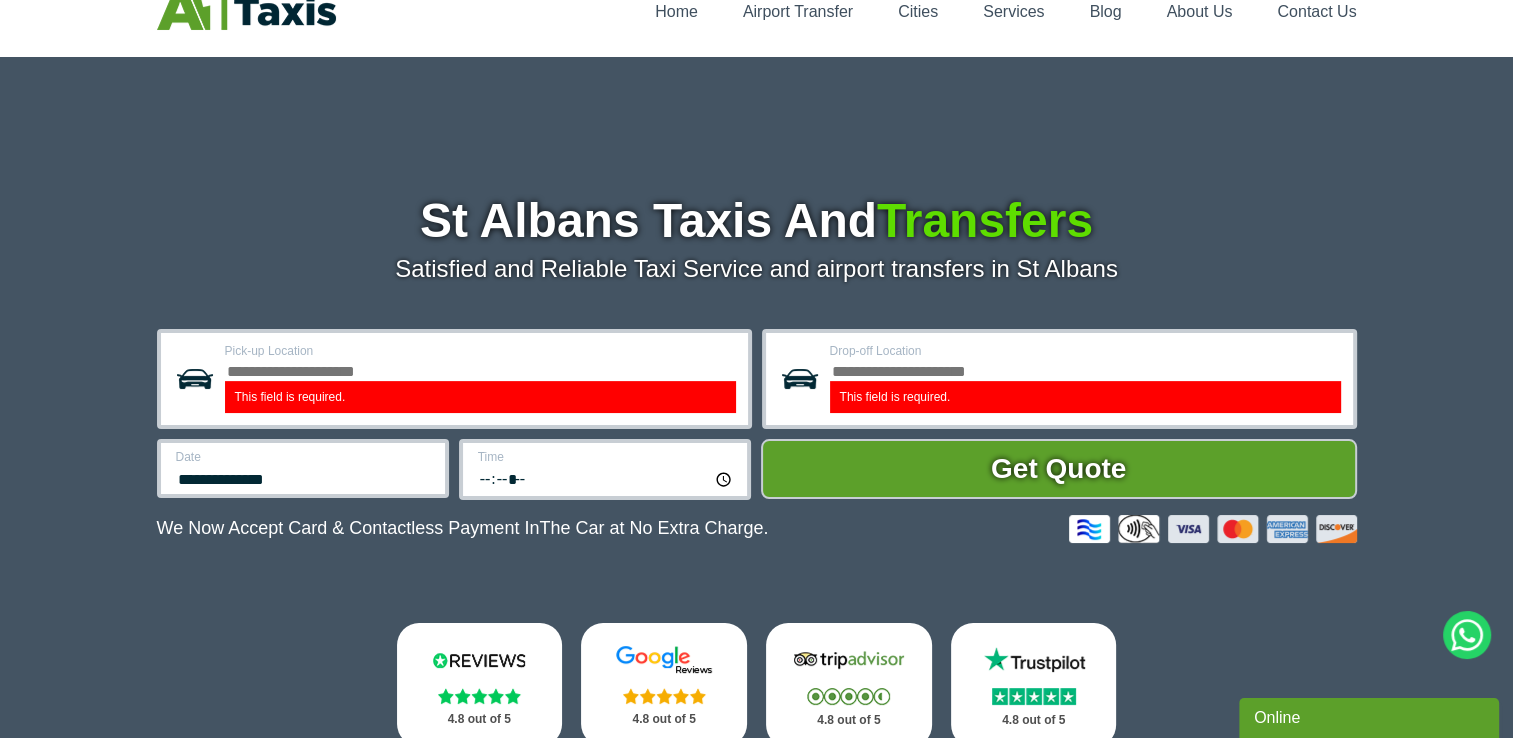 click on "Drop-off Location" at bounding box center (1085, 369) 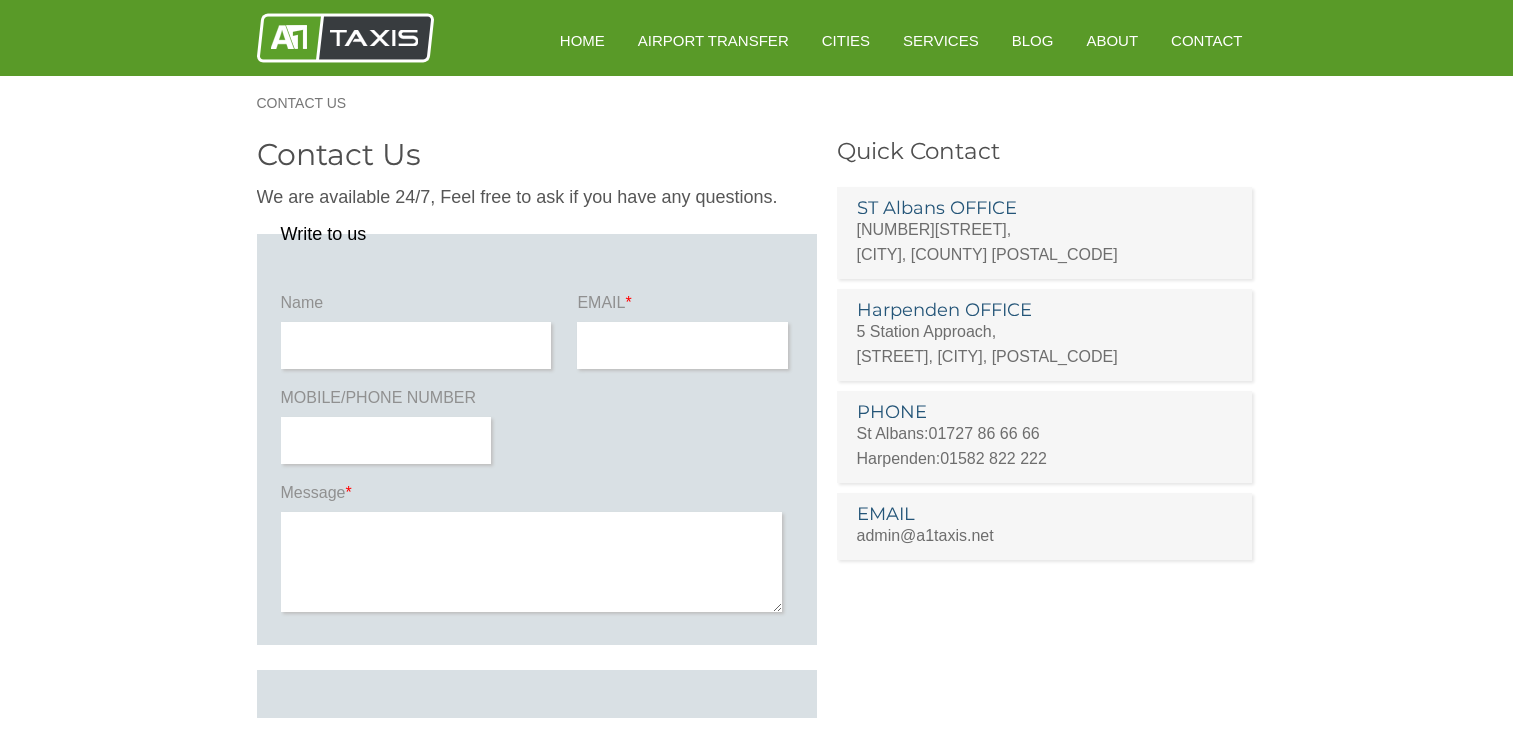 scroll, scrollTop: 0, scrollLeft: 0, axis: both 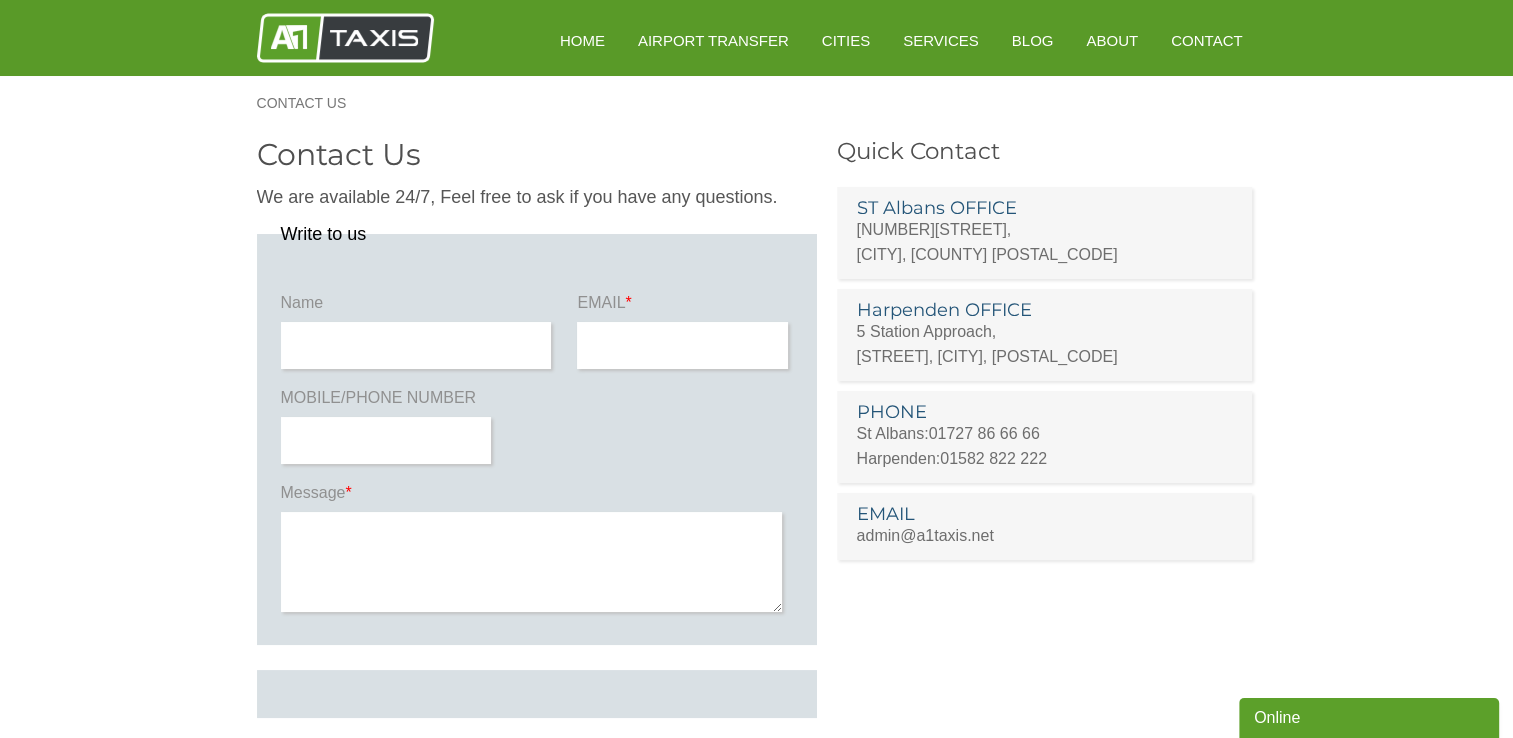click on "[NUMBER][STREET],   [STREET], [CITY], [POSTAL_CODE]" at bounding box center (1045, 344) 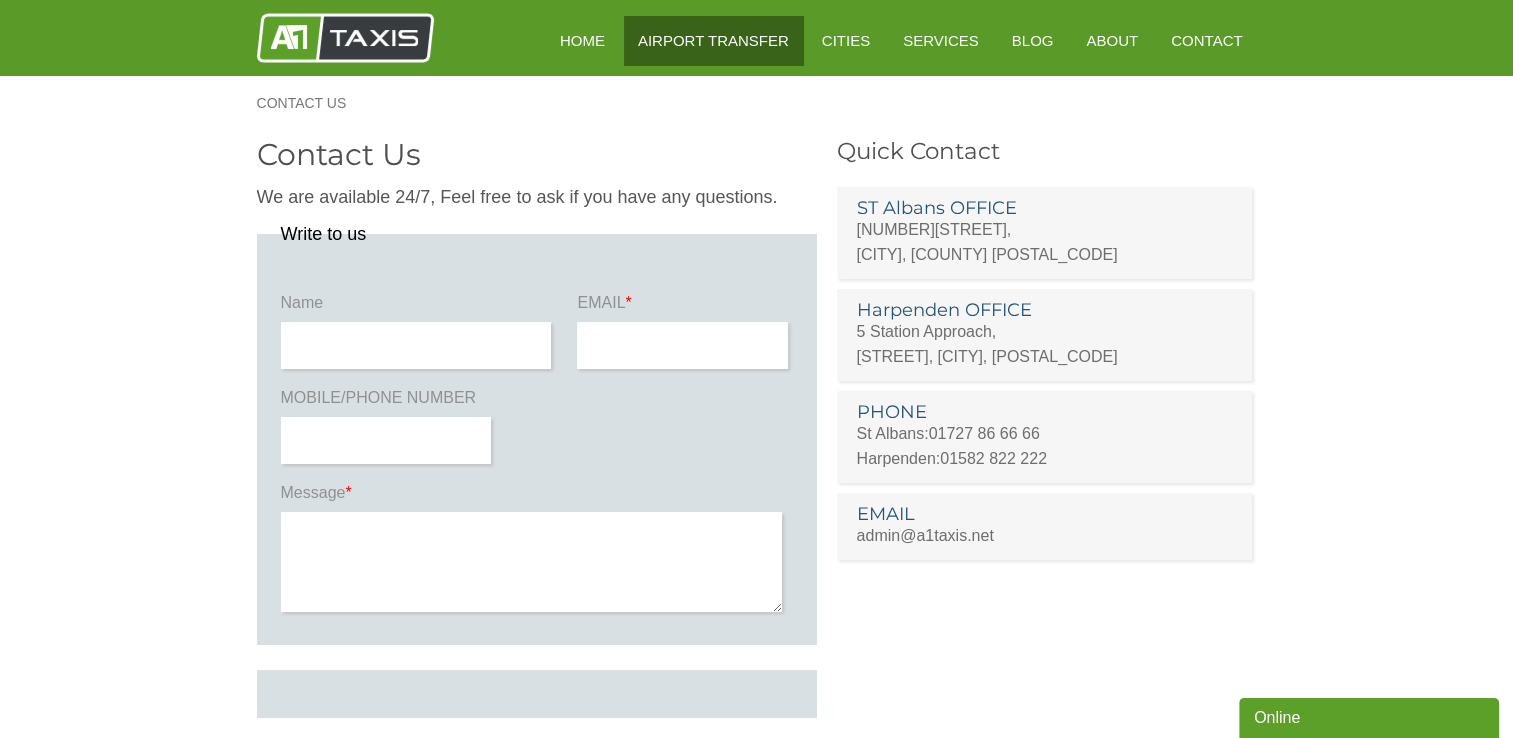 click on "Airport Transfer" at bounding box center (713, 40) 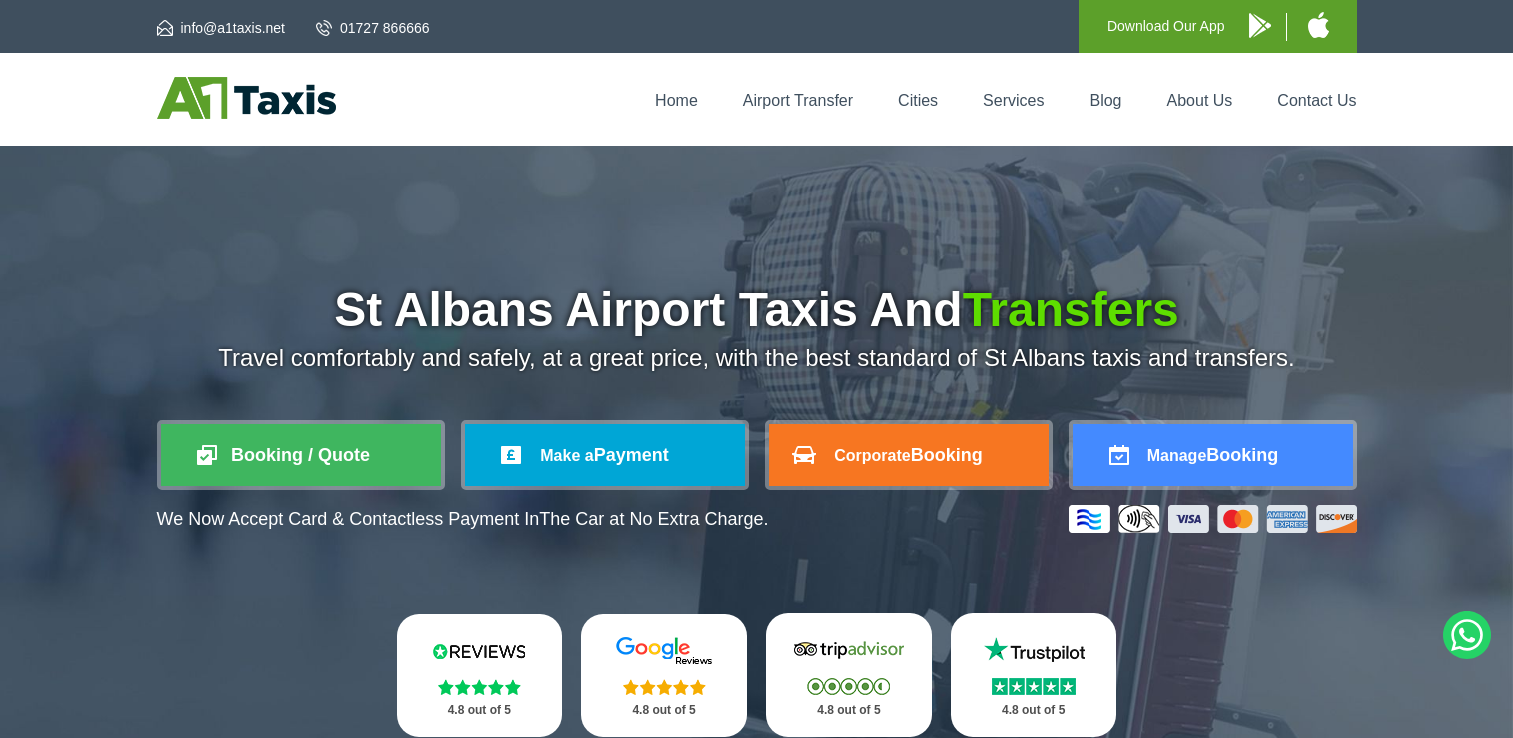 scroll, scrollTop: 0, scrollLeft: 0, axis: both 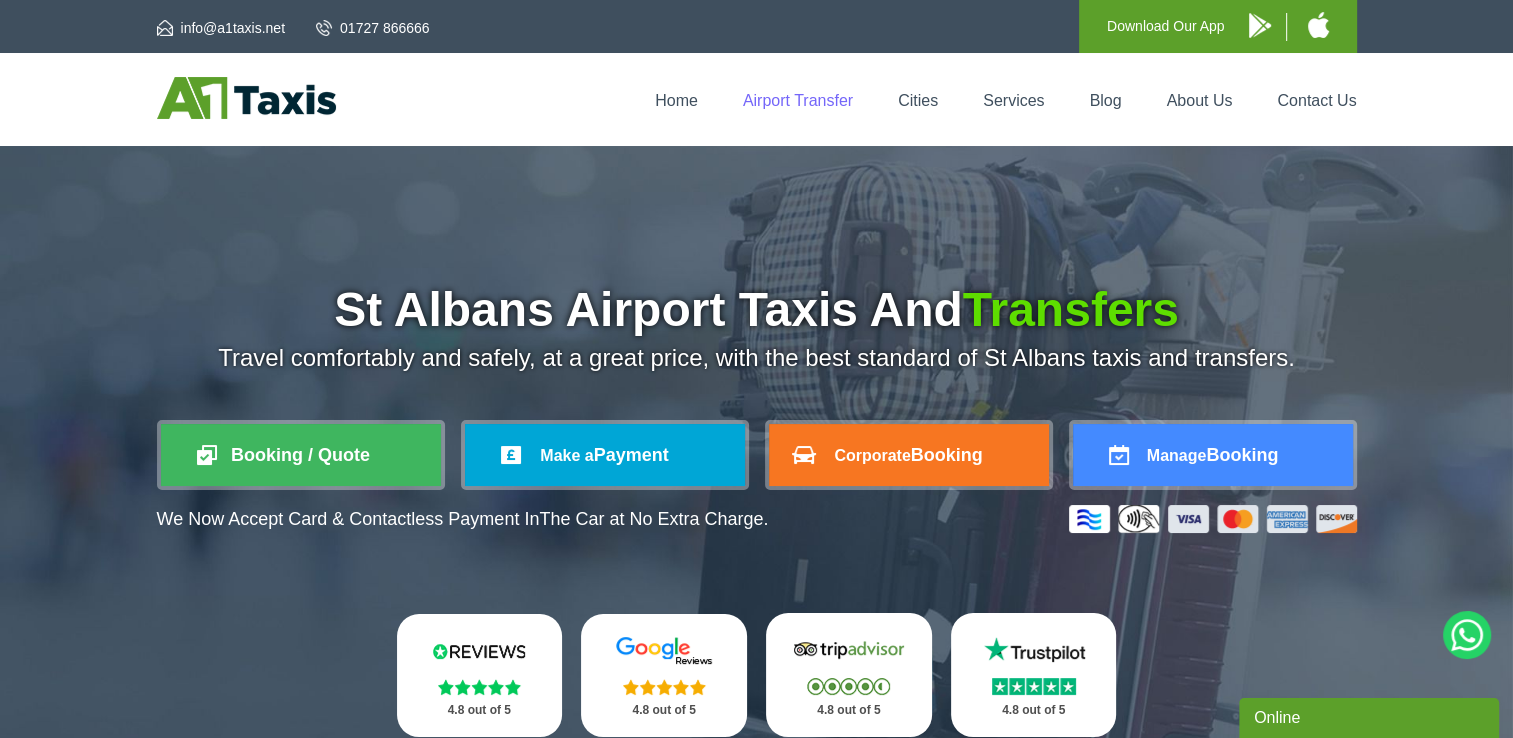 click on "Airport Transfer" at bounding box center [798, 100] 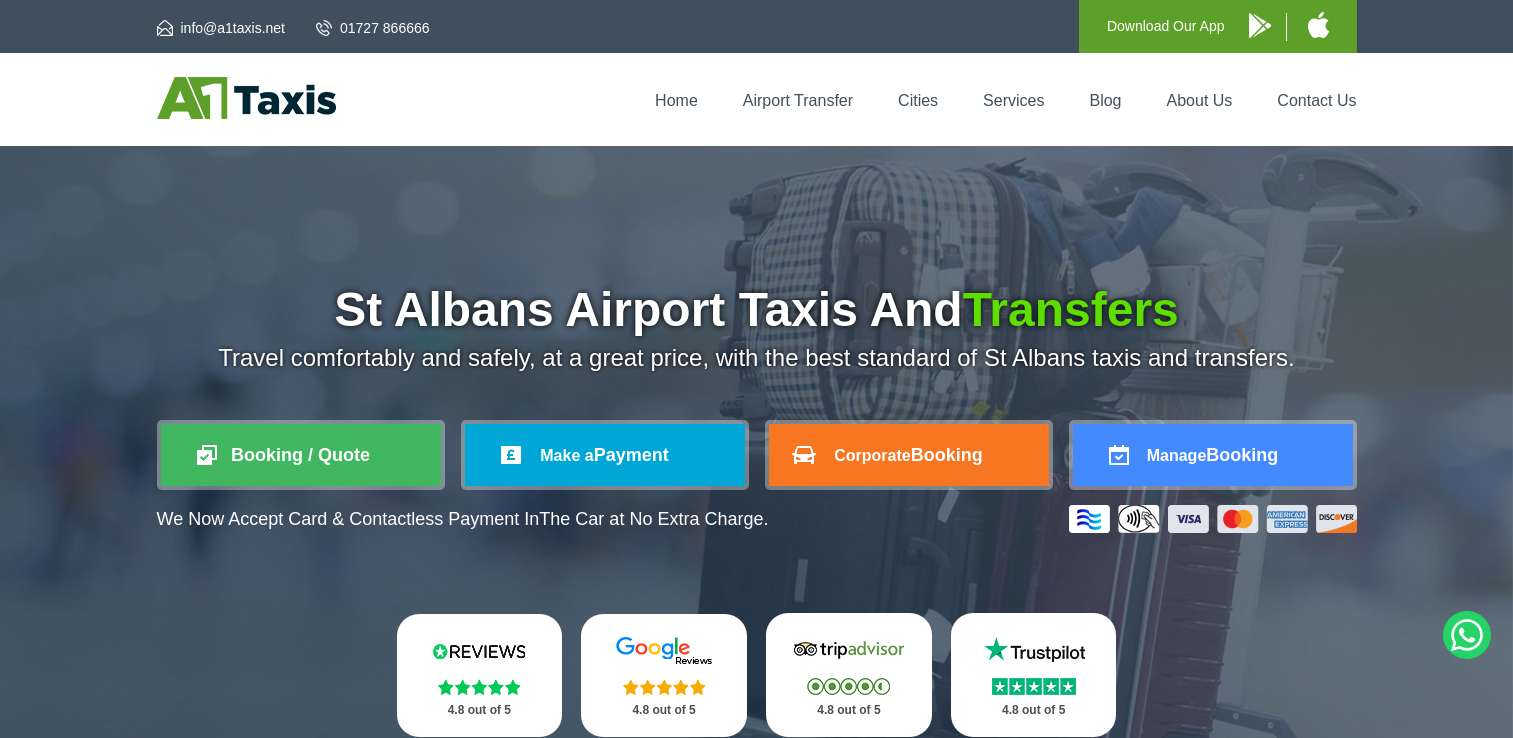 scroll, scrollTop: 0, scrollLeft: 0, axis: both 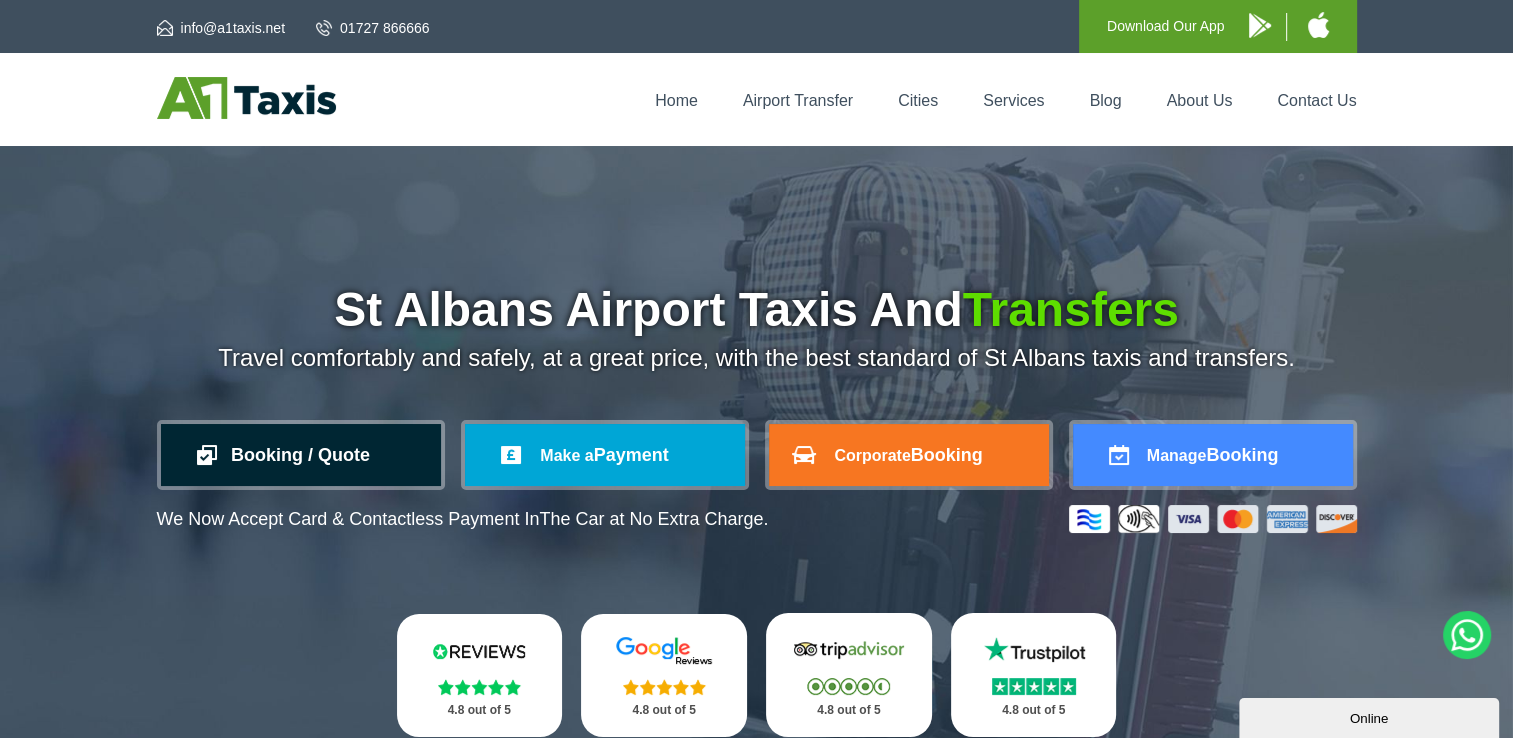 click on "Booking / Quote" at bounding box center (301, 455) 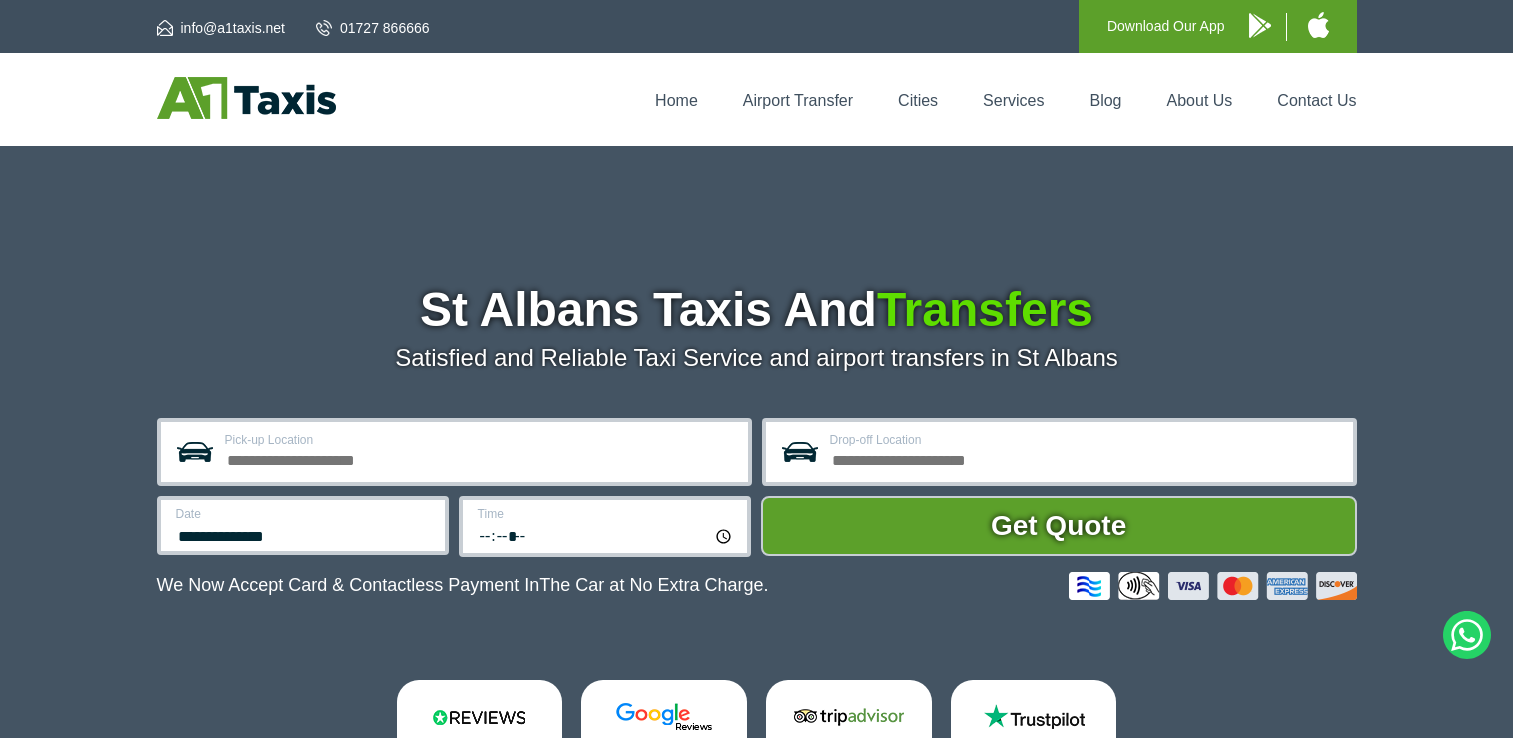 scroll, scrollTop: 0, scrollLeft: 0, axis: both 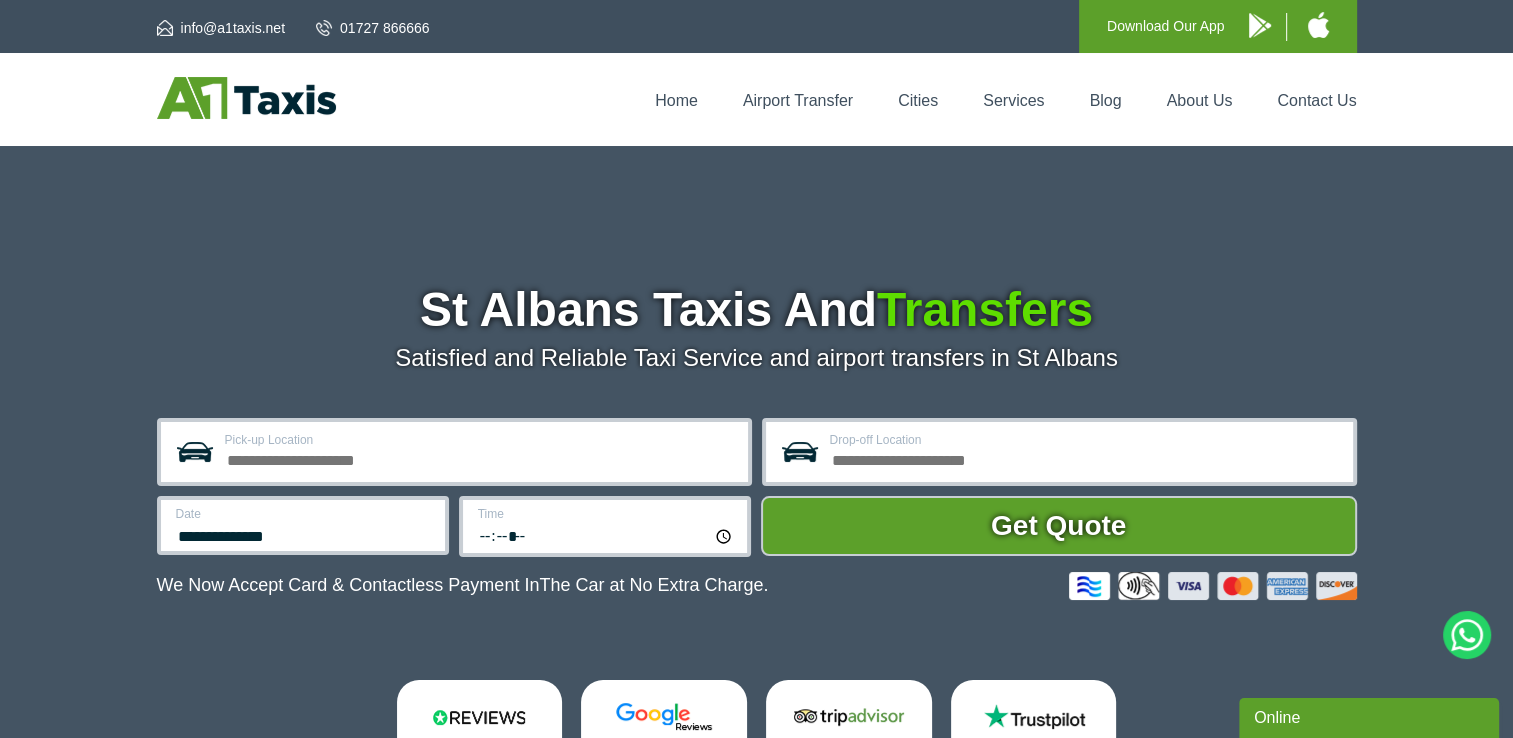 click on "Pick-up Location" at bounding box center [480, 458] 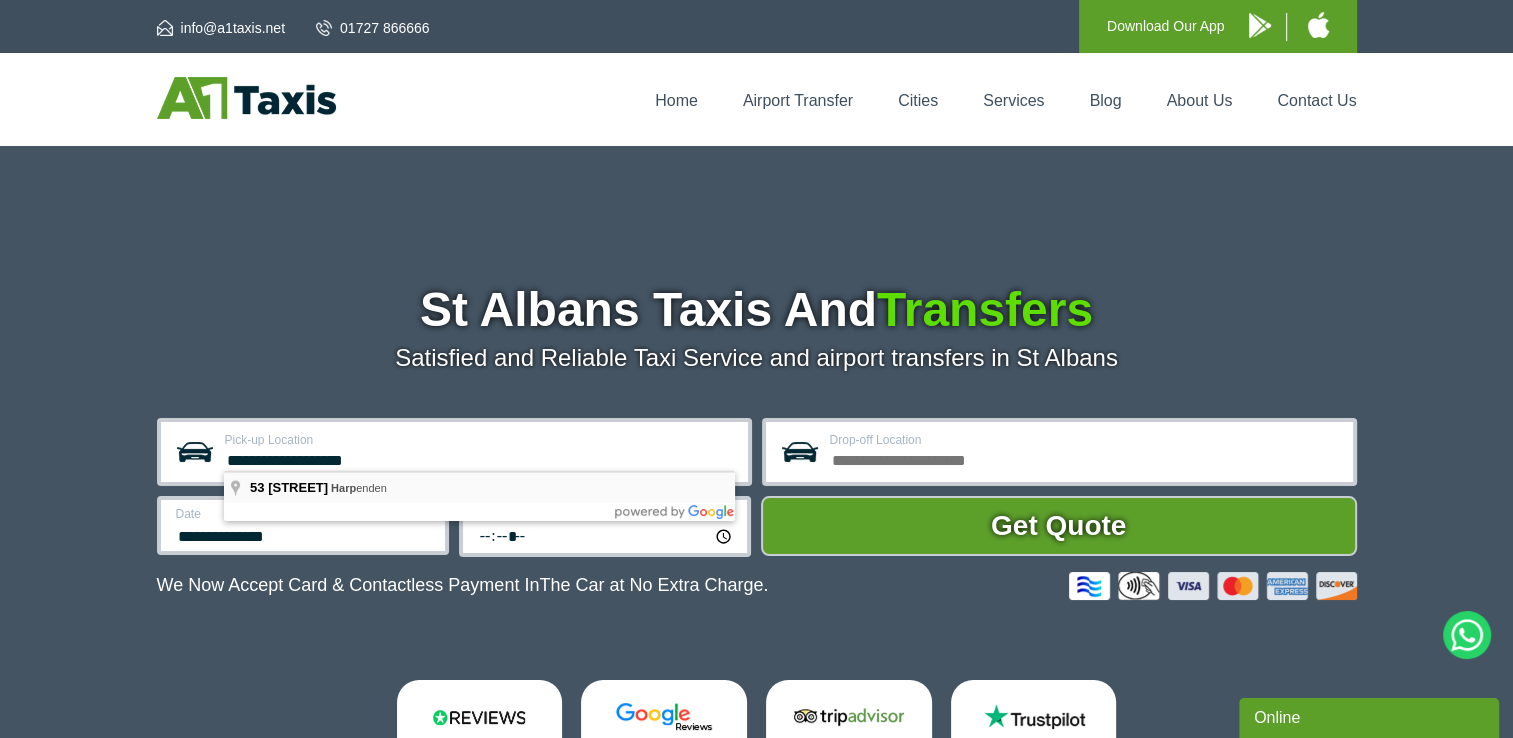 type on "**********" 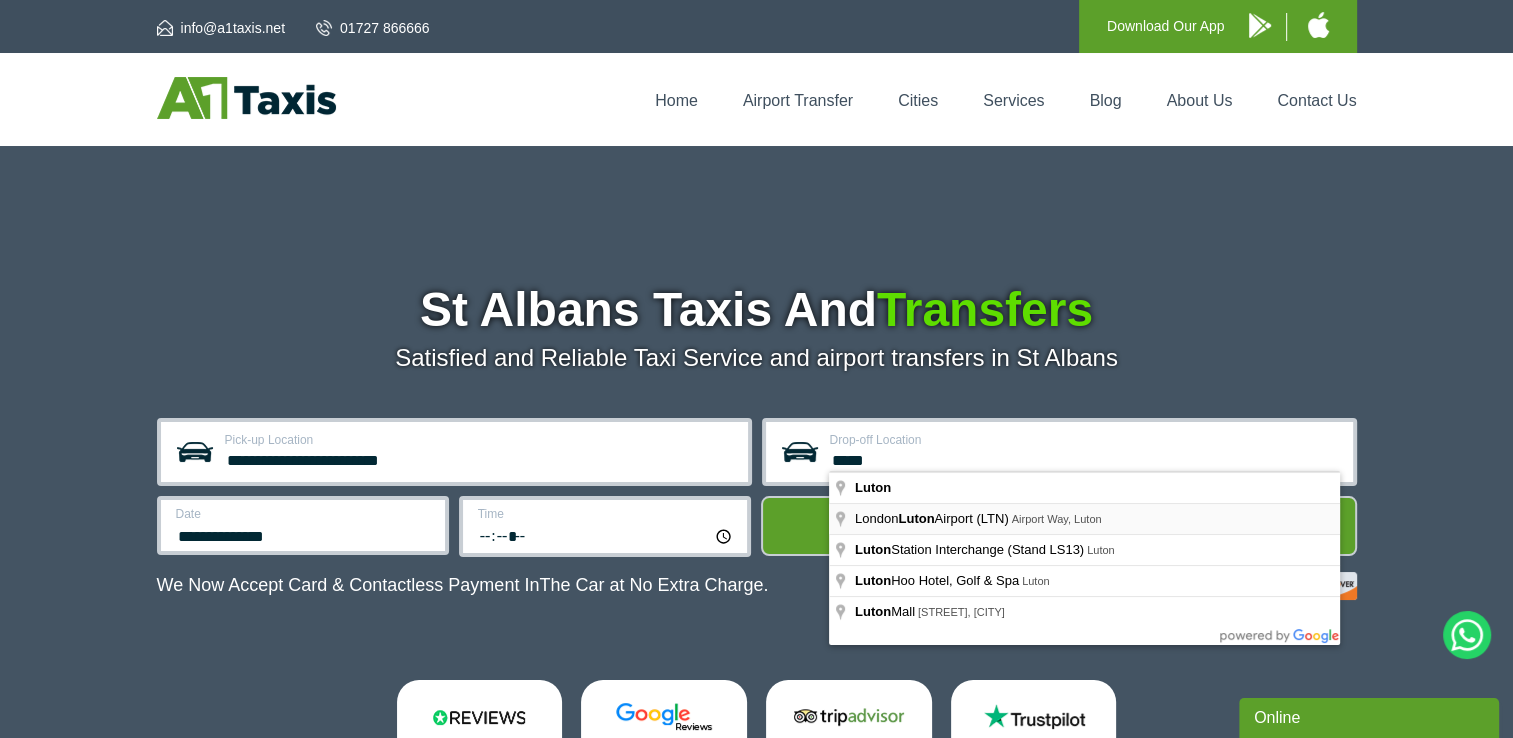 type on "**********" 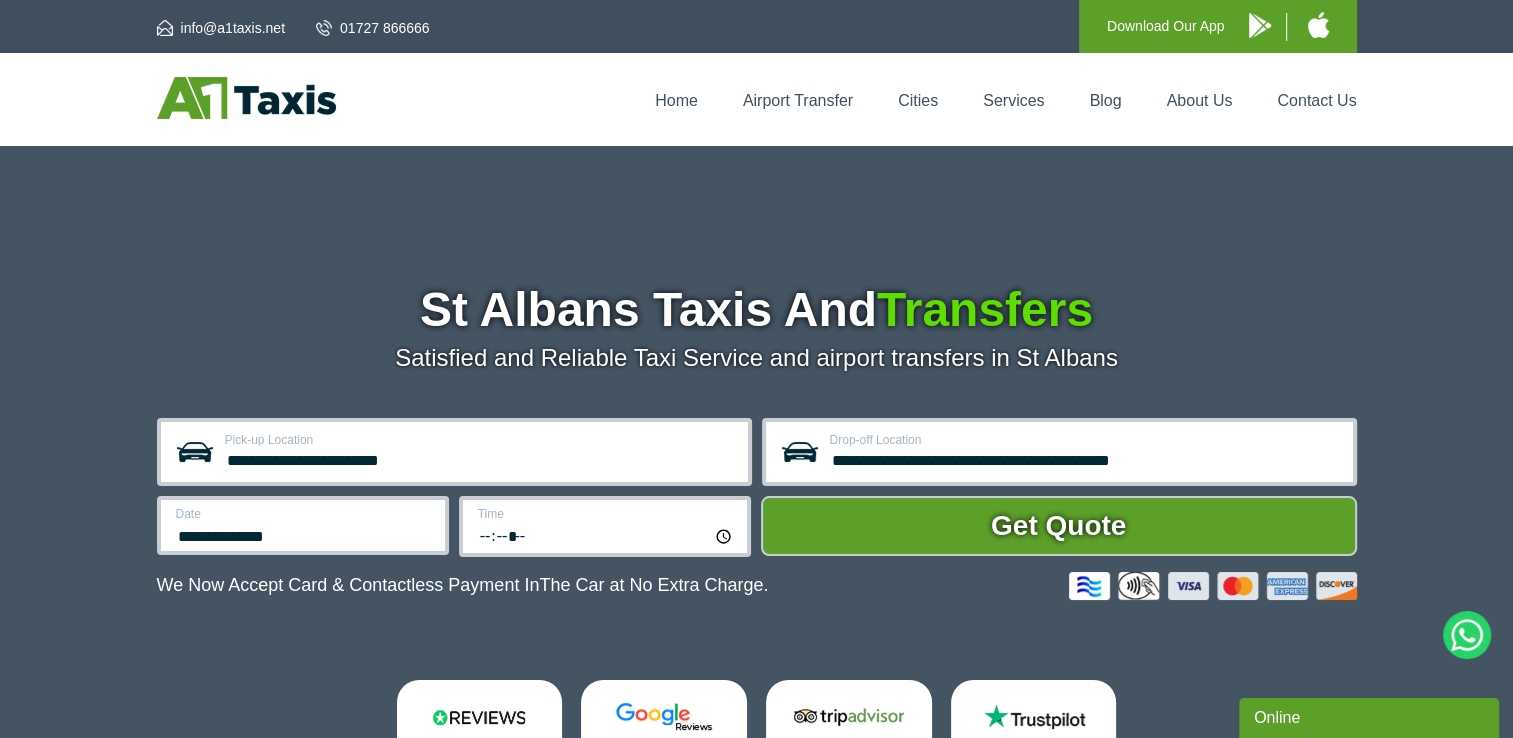 click on "**********" at bounding box center [303, 525] 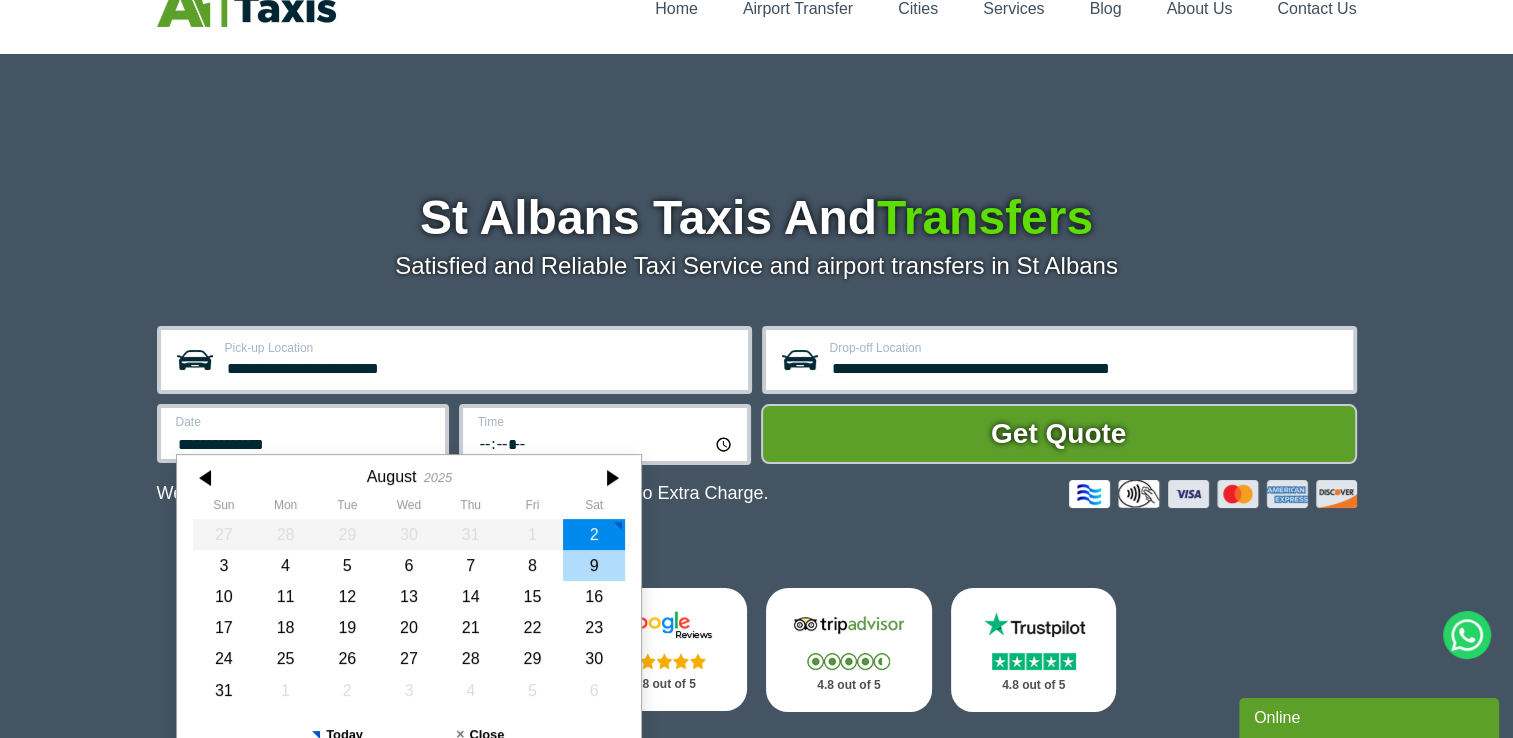 click on "9" at bounding box center [594, 565] 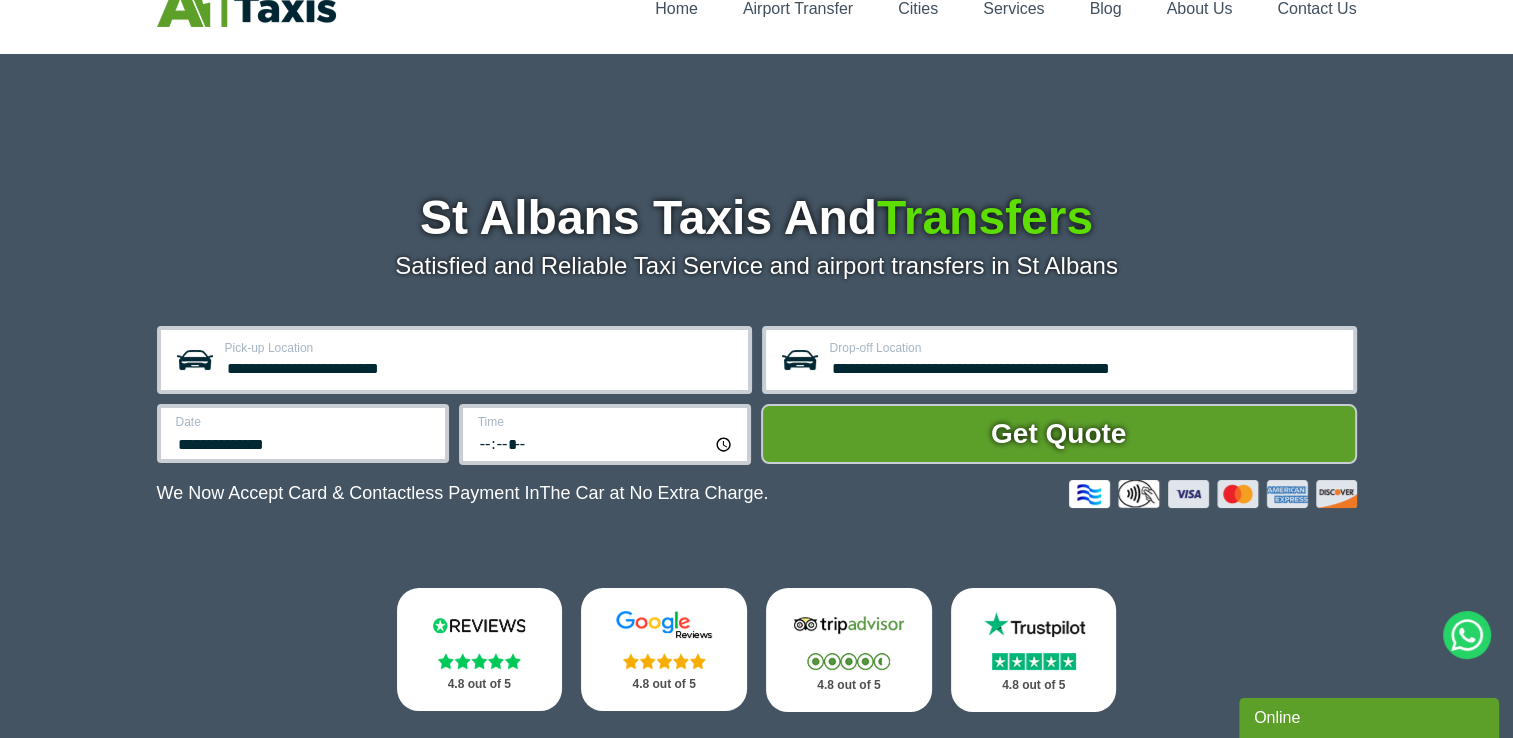 click on "*****" at bounding box center [606, 443] 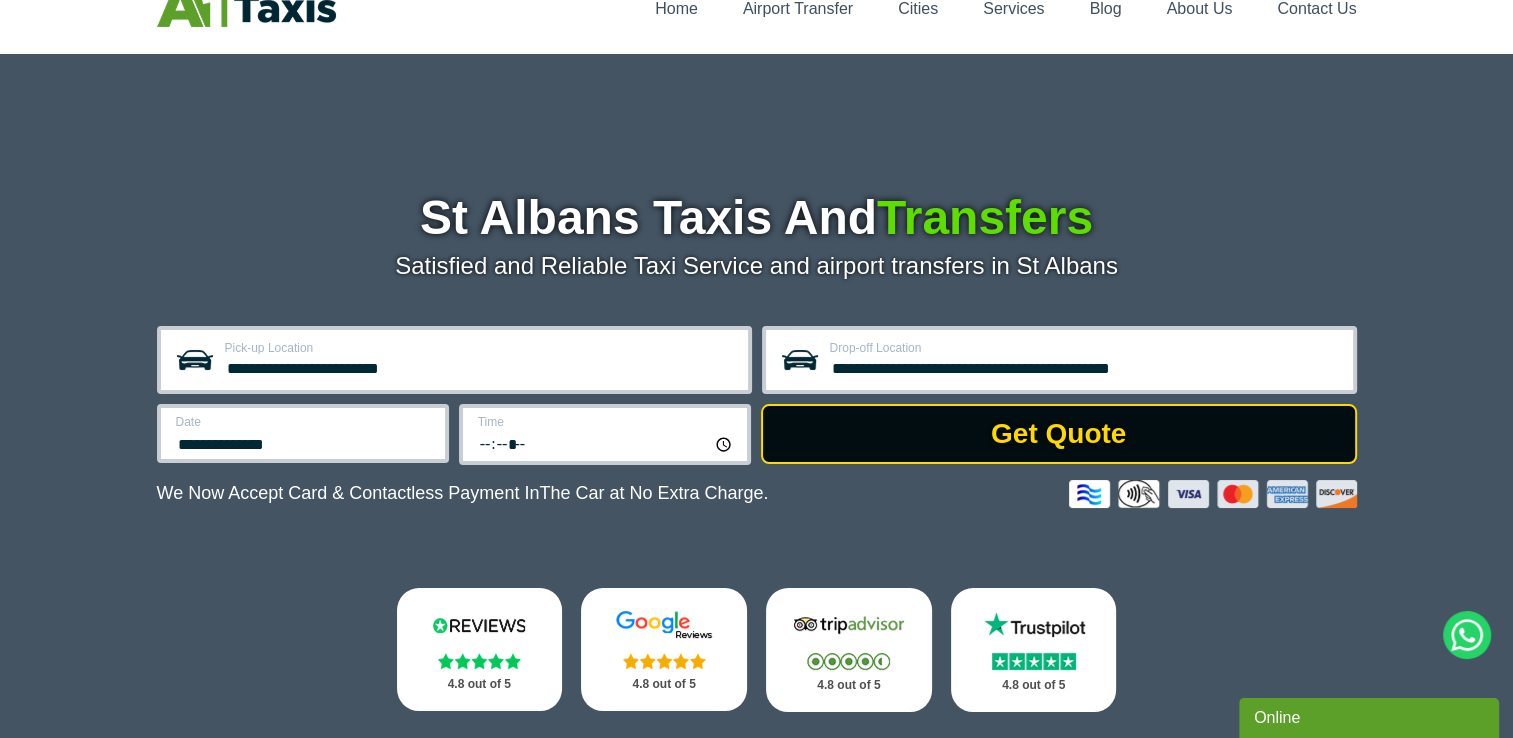 type on "*****" 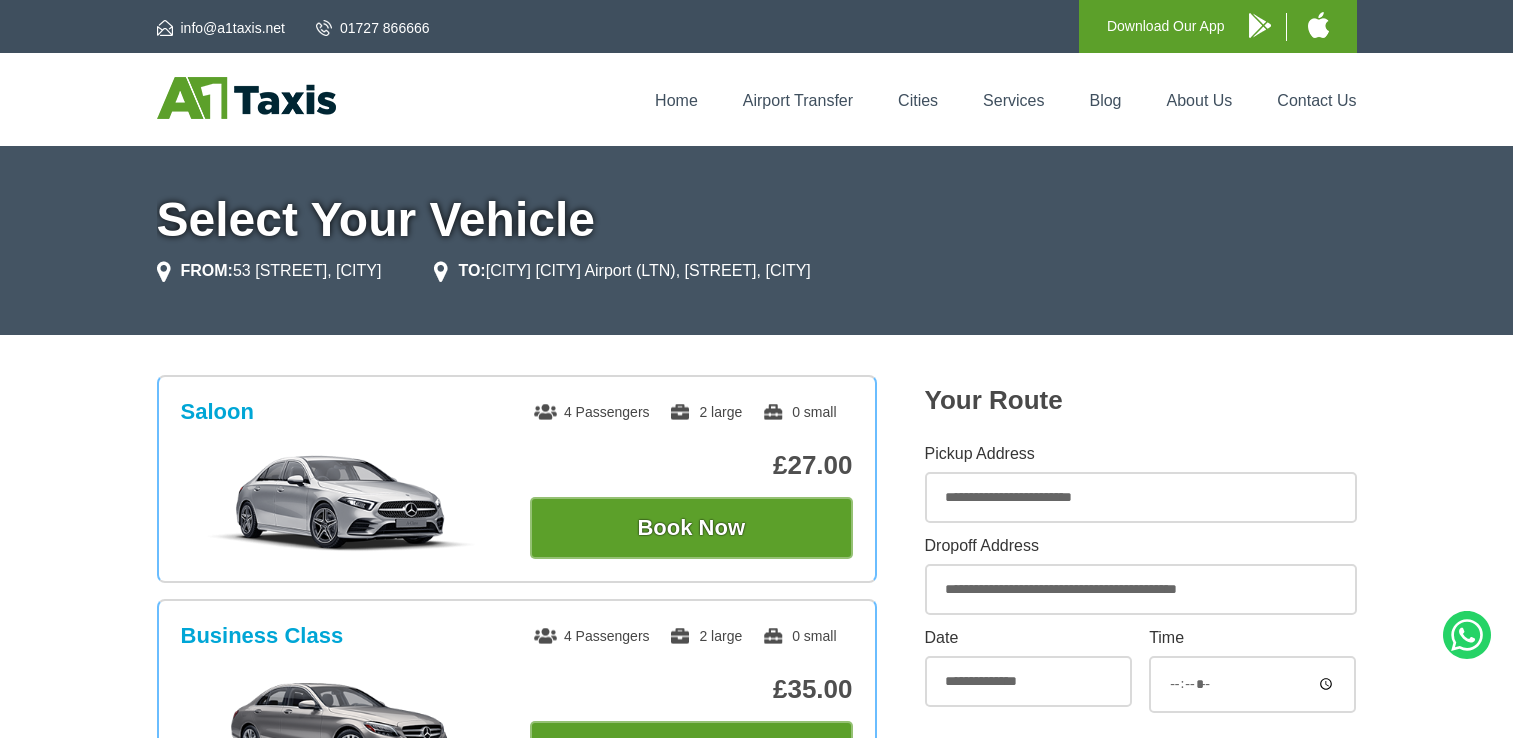 scroll, scrollTop: 0, scrollLeft: 0, axis: both 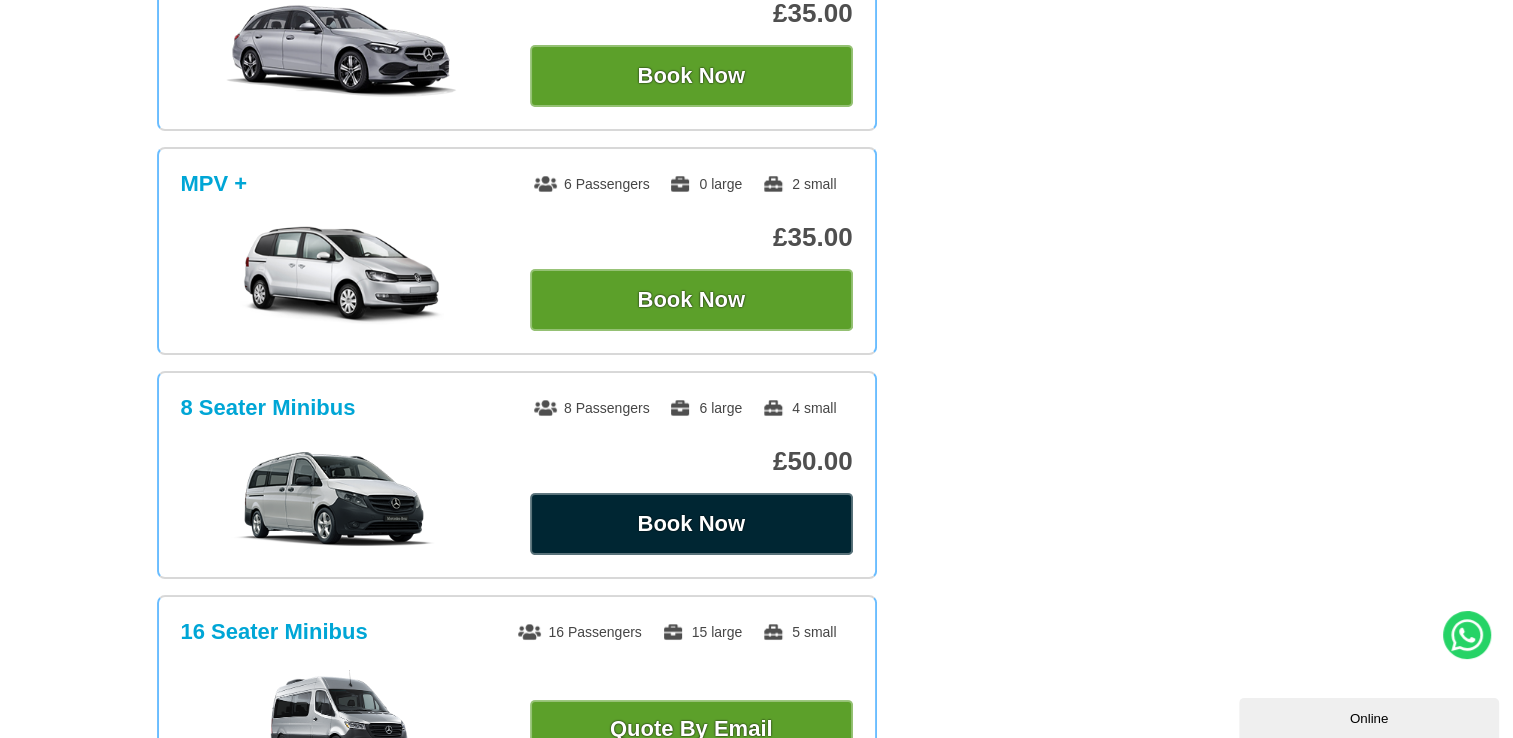 click on "Book Now" at bounding box center [691, 524] 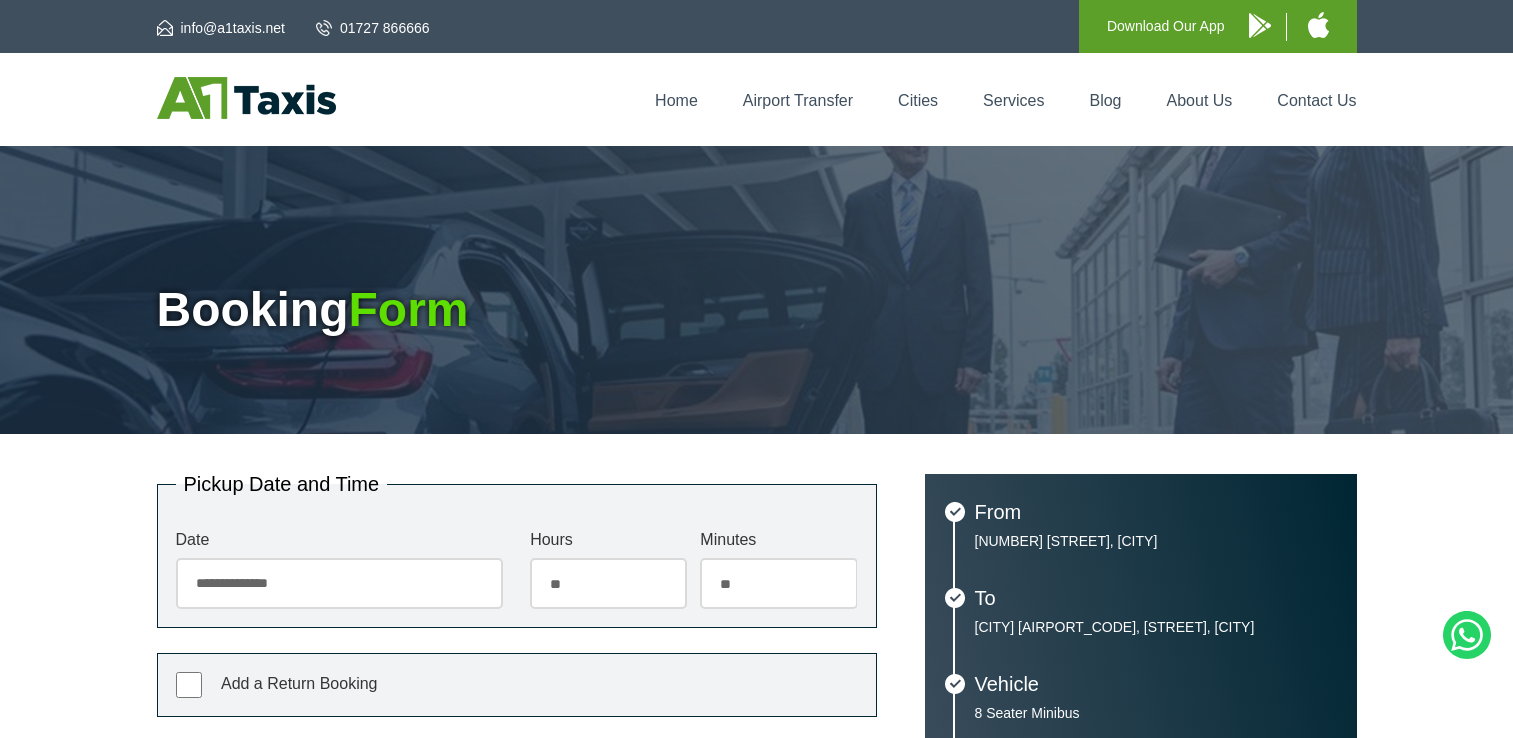 scroll, scrollTop: 0, scrollLeft: 0, axis: both 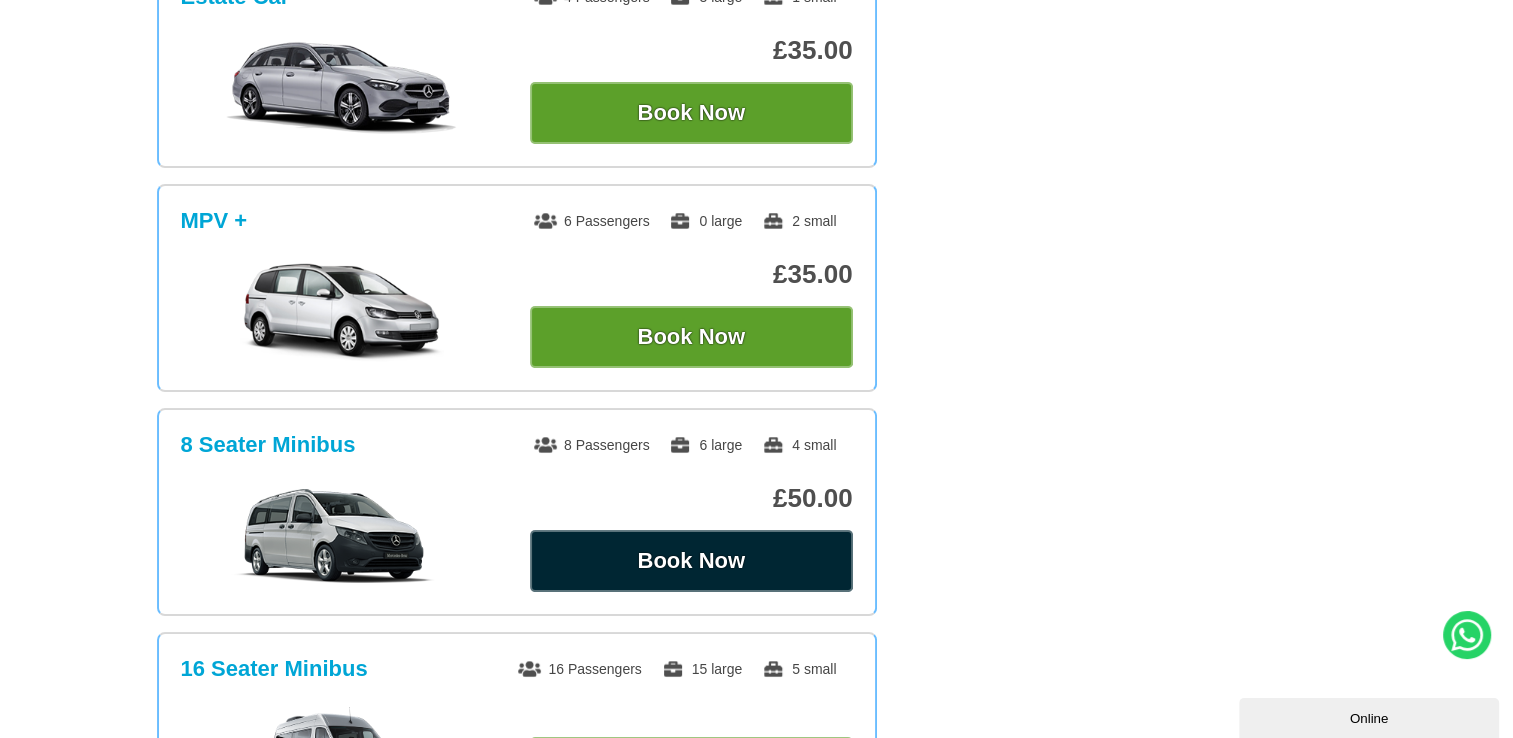 click on "Book Now" at bounding box center (691, 561) 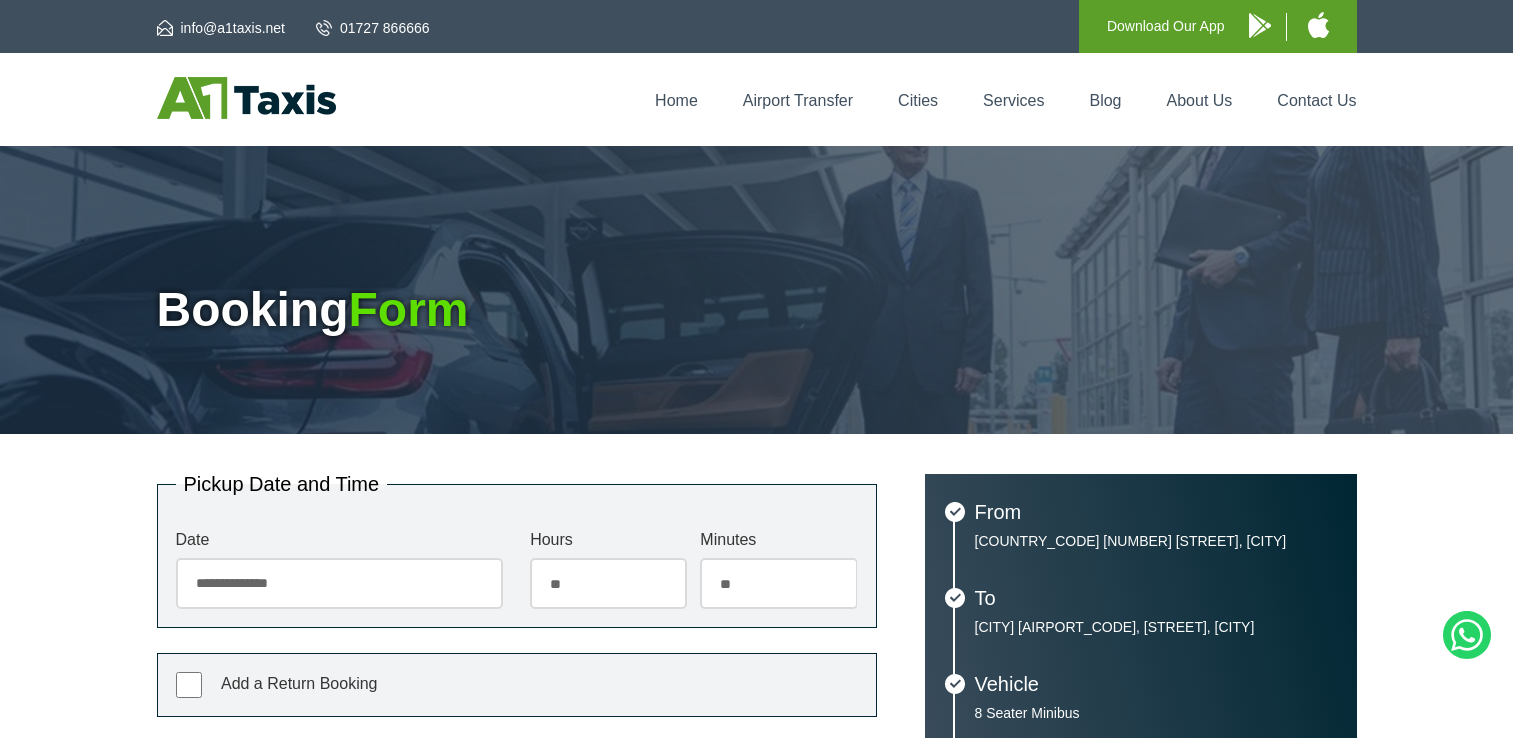scroll, scrollTop: 0, scrollLeft: 0, axis: both 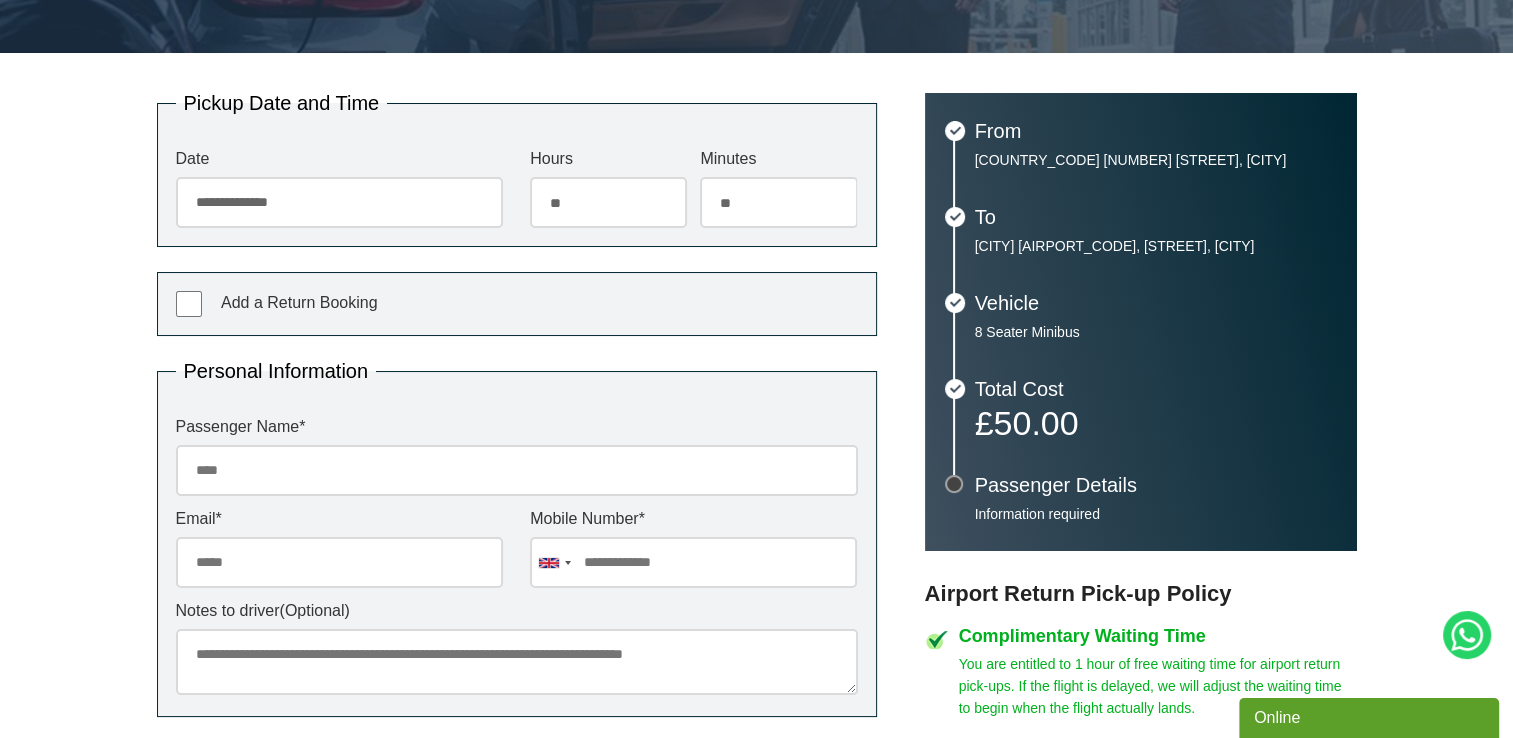 click on "Passenger Name  *" at bounding box center [517, 470] 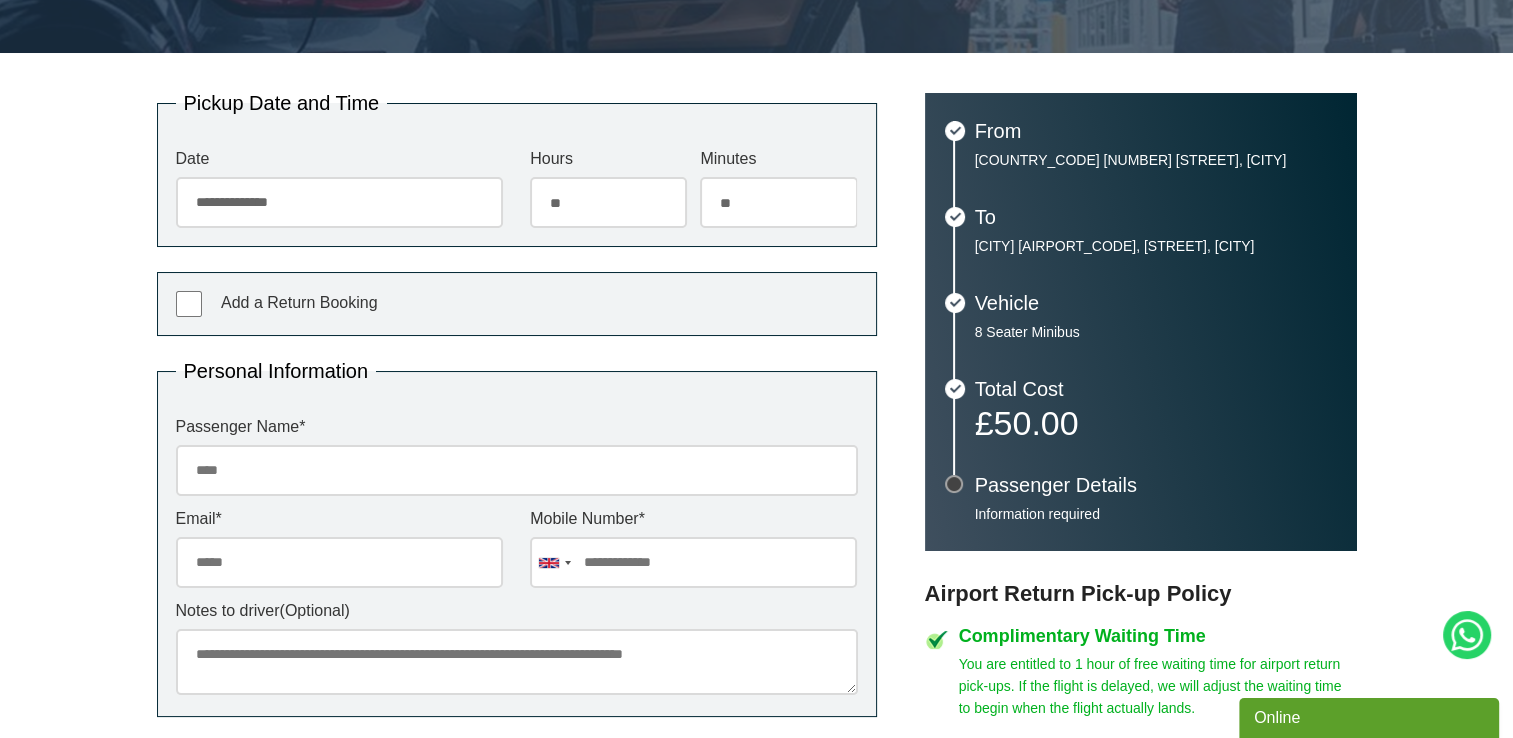 type on "**********" 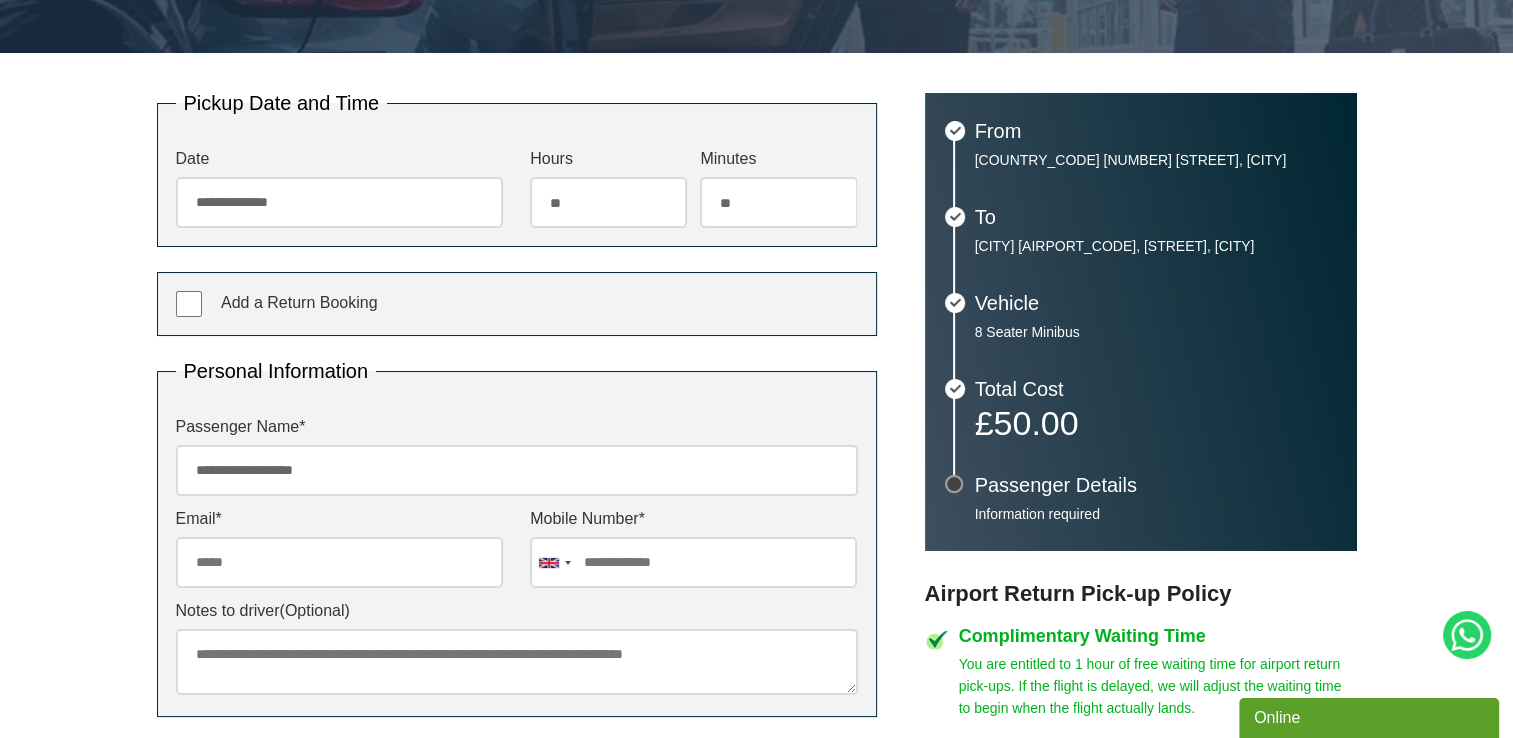 type on "**********" 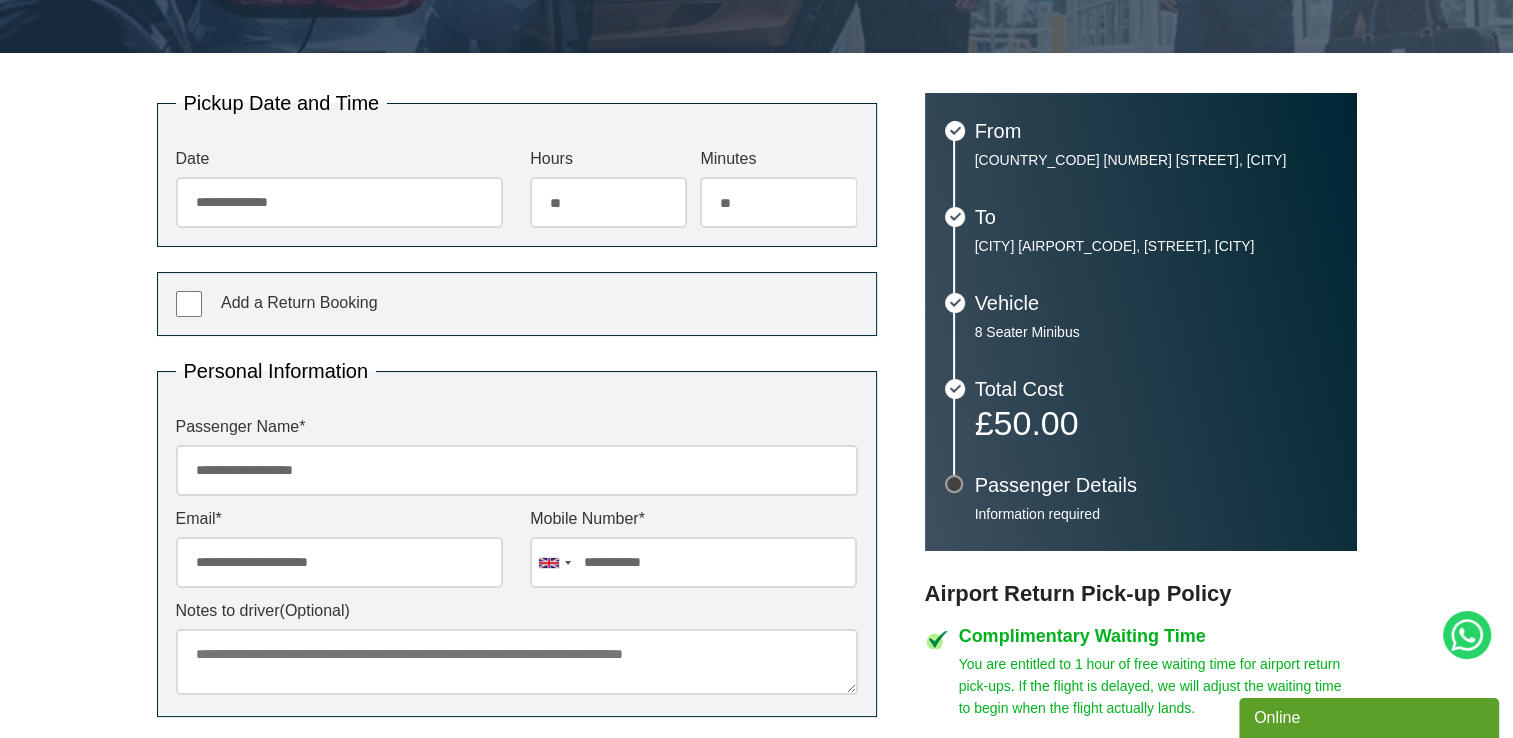 type on "**********" 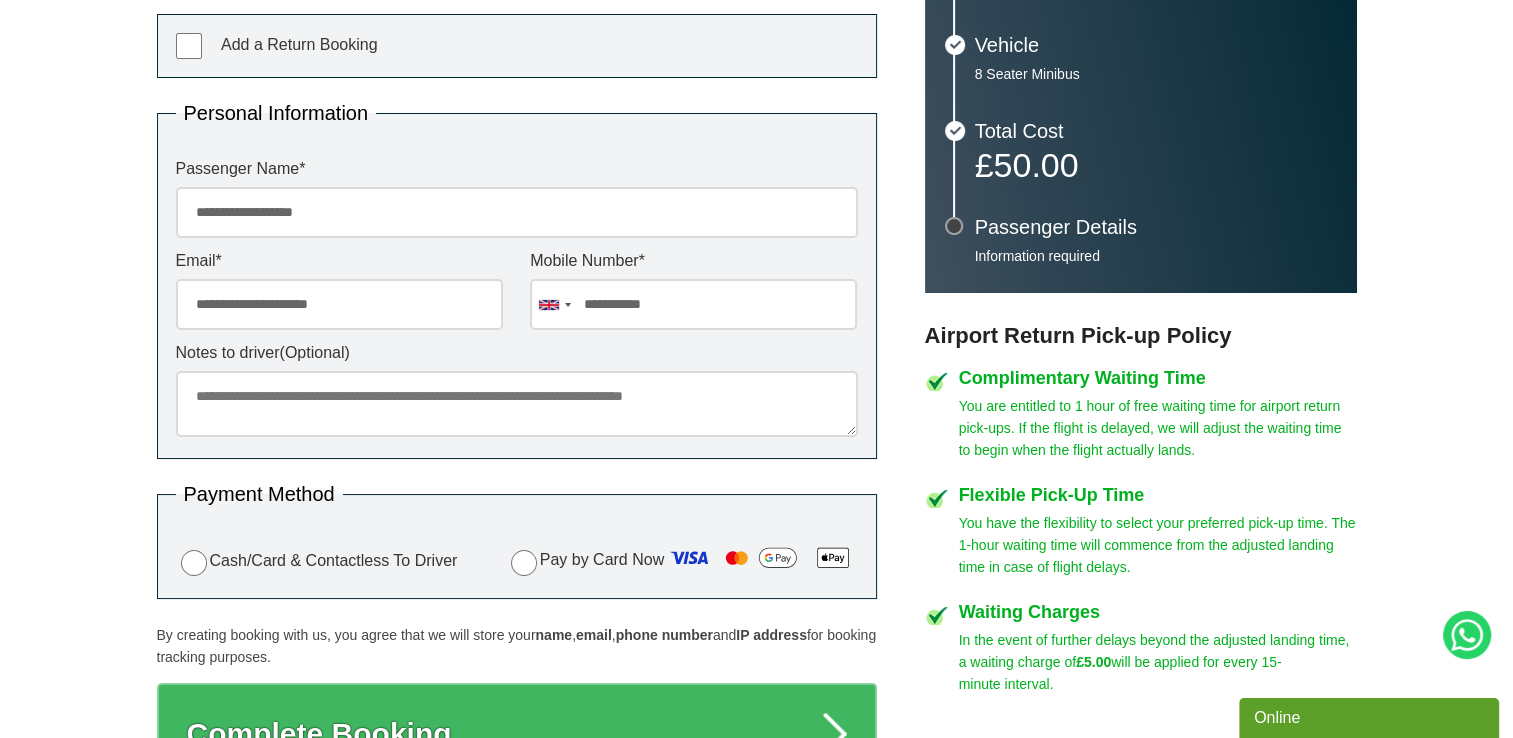 scroll, scrollTop: 663, scrollLeft: 0, axis: vertical 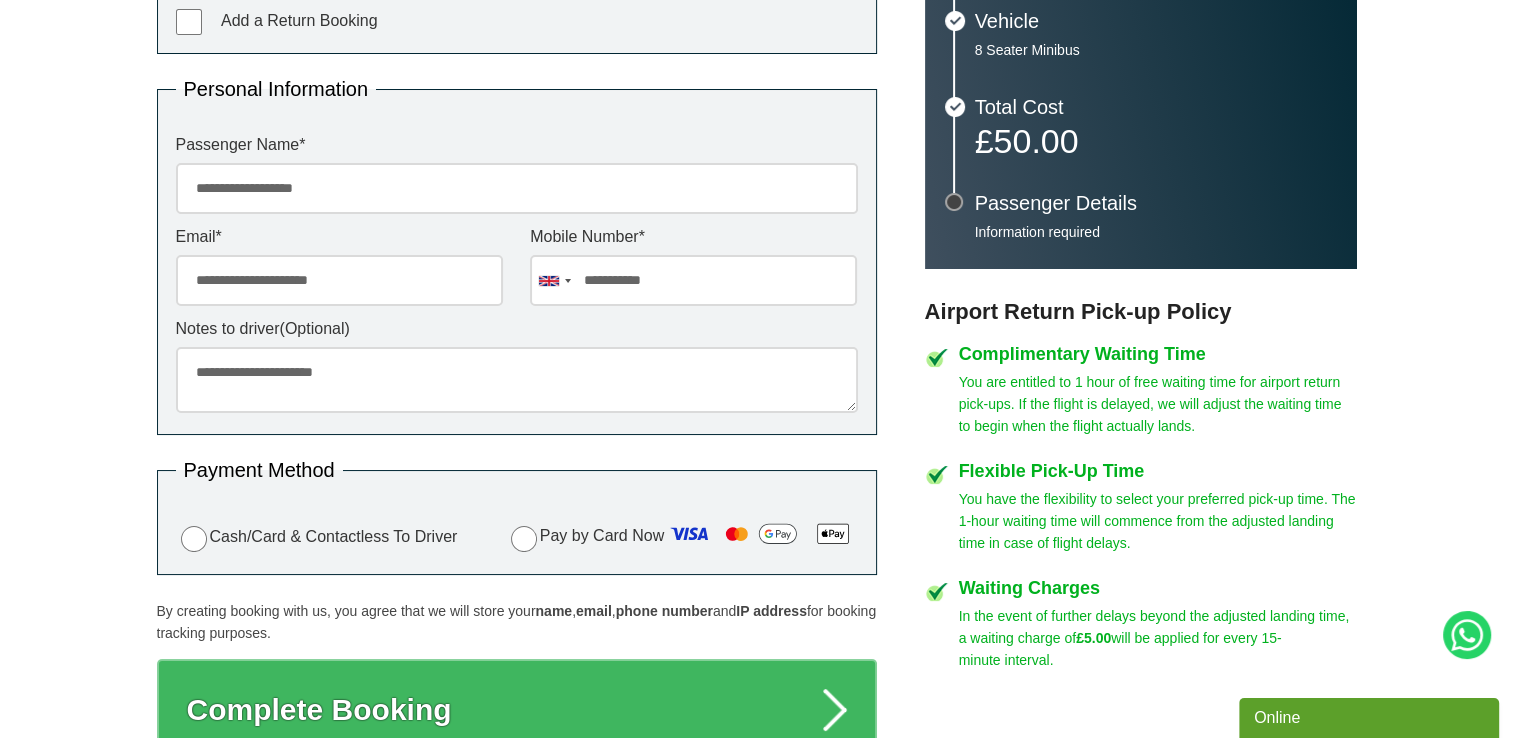 type on "**********" 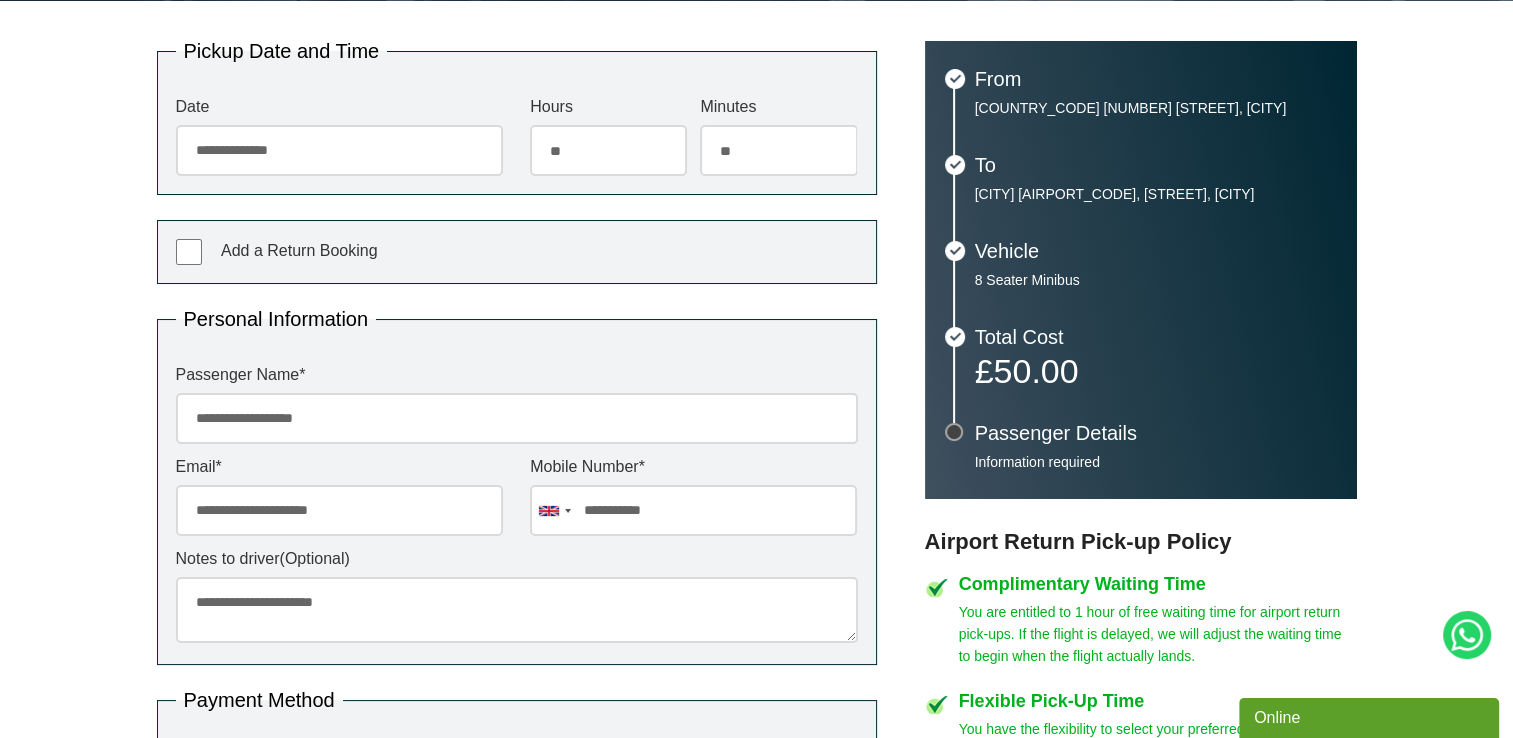 scroll, scrollTop: 316, scrollLeft: 0, axis: vertical 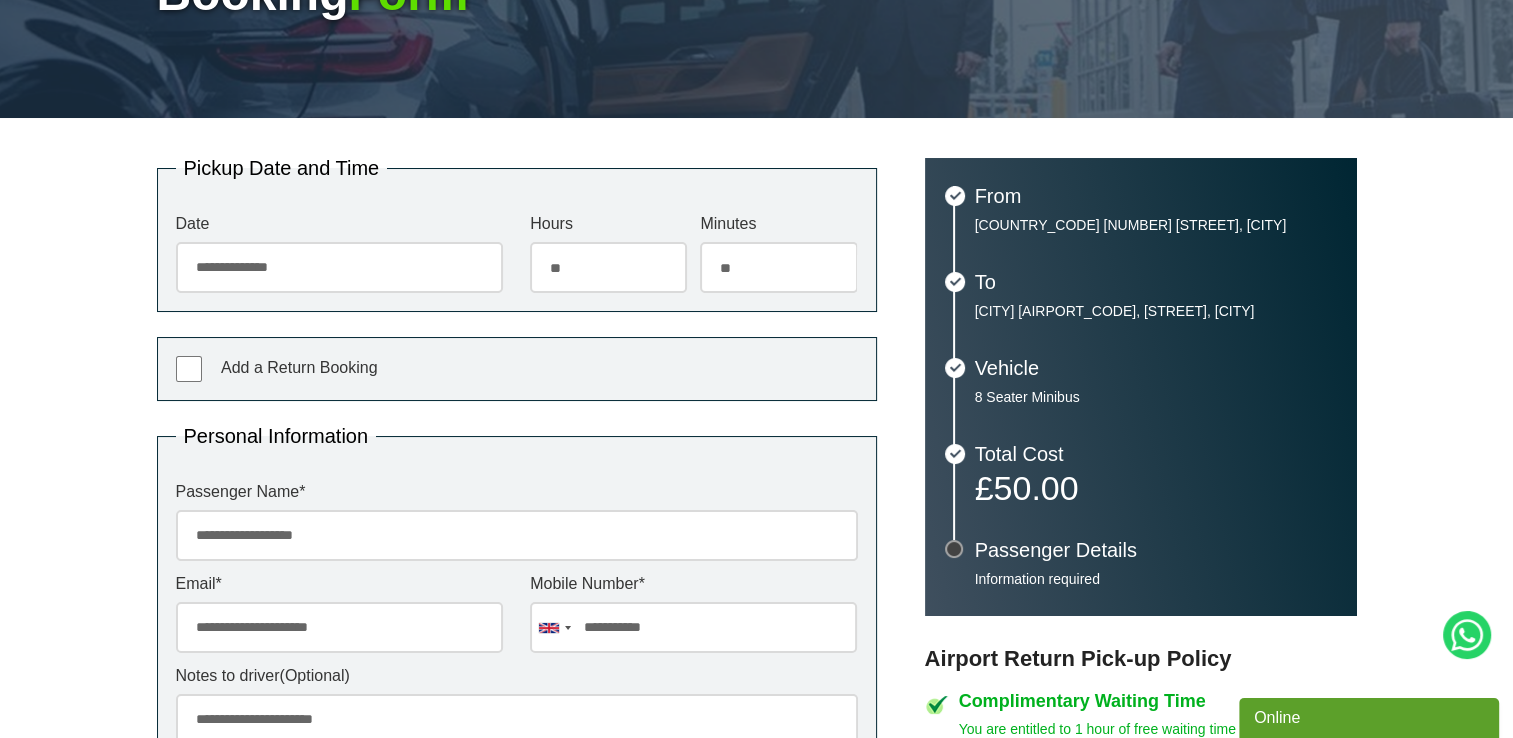 click on "**
**
**
**
**
**
**
**
**
** ** ** ** ** **" at bounding box center (778, 267) 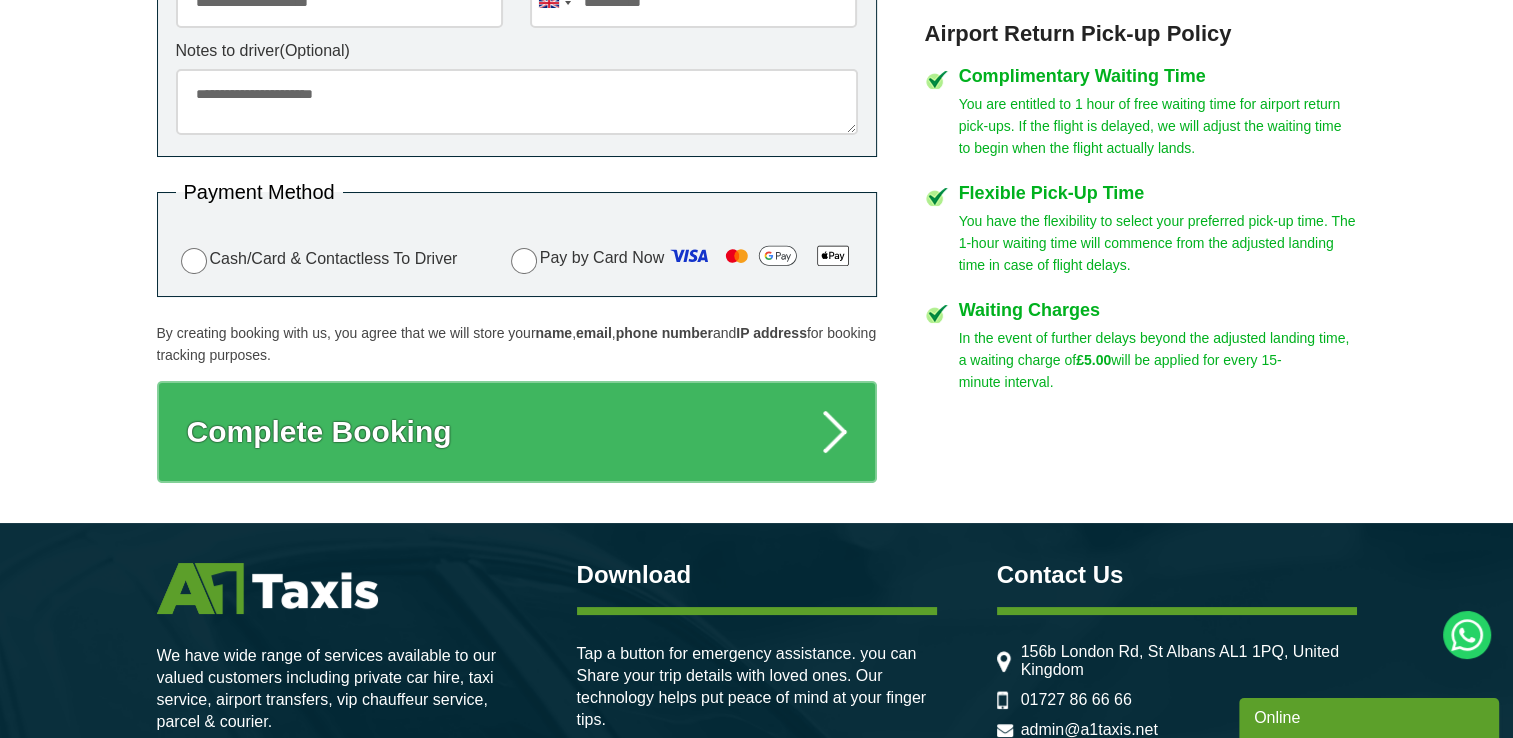 scroll, scrollTop: 961, scrollLeft: 0, axis: vertical 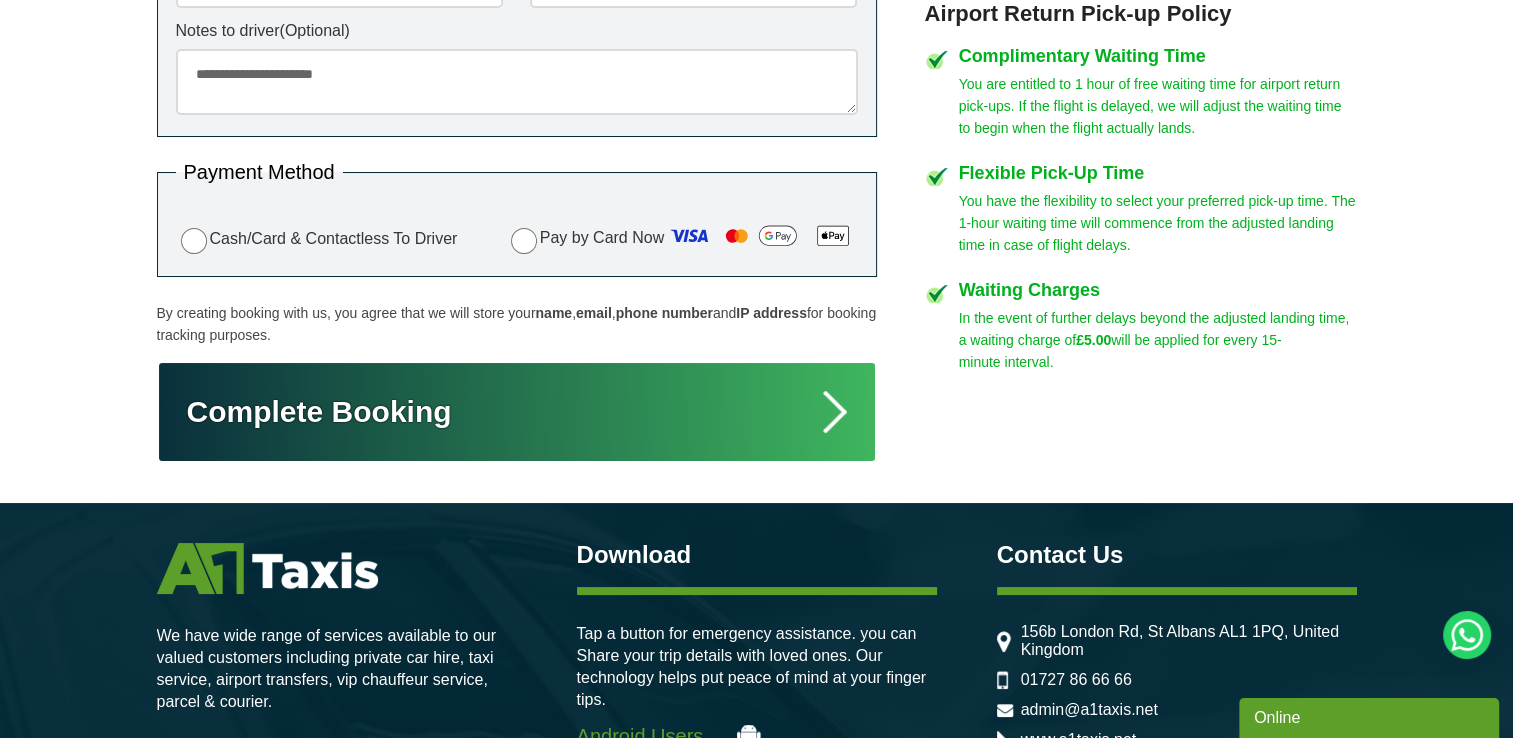 click on "Complete Booking" at bounding box center [517, 412] 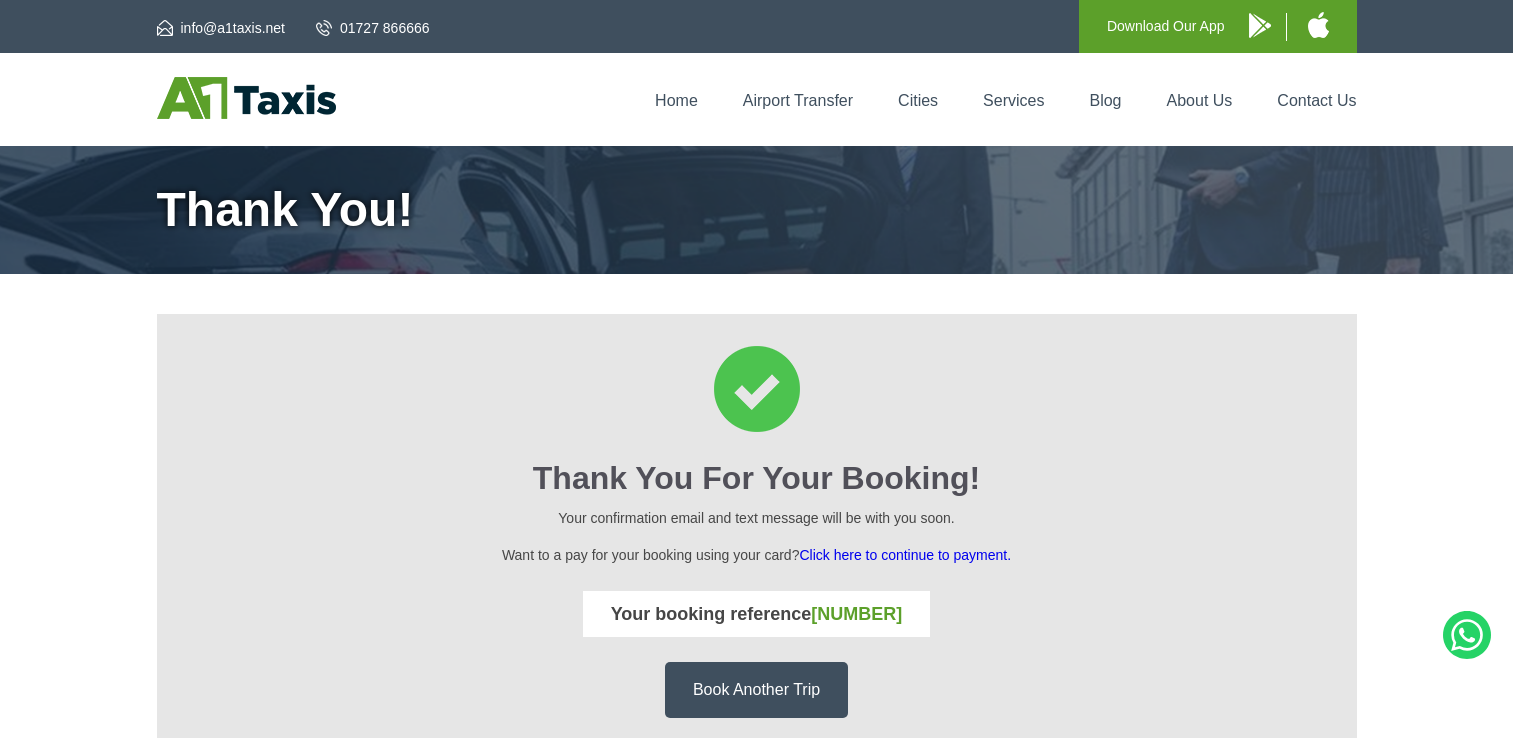 scroll, scrollTop: 0, scrollLeft: 0, axis: both 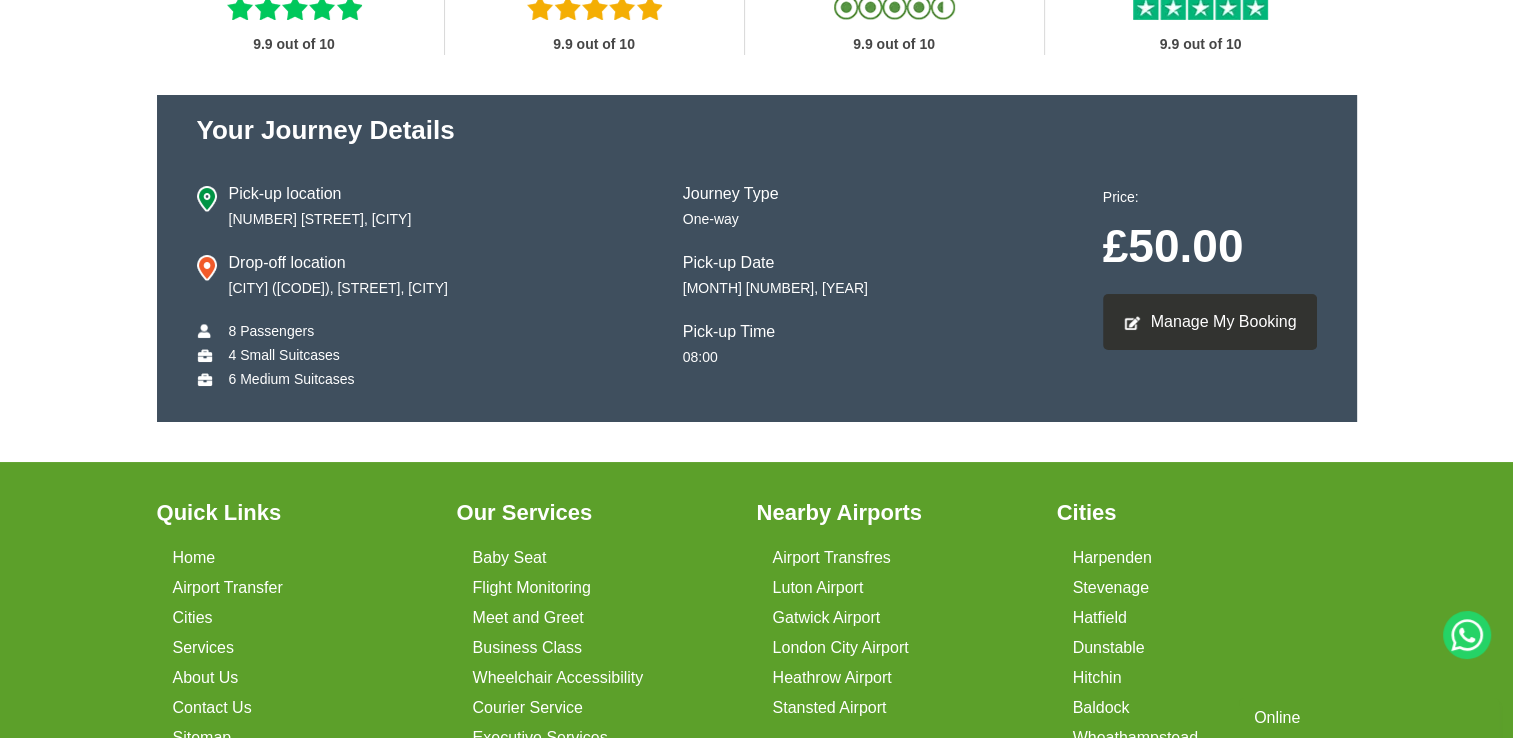 click on "Manage My Booking" at bounding box center (1210, 322) 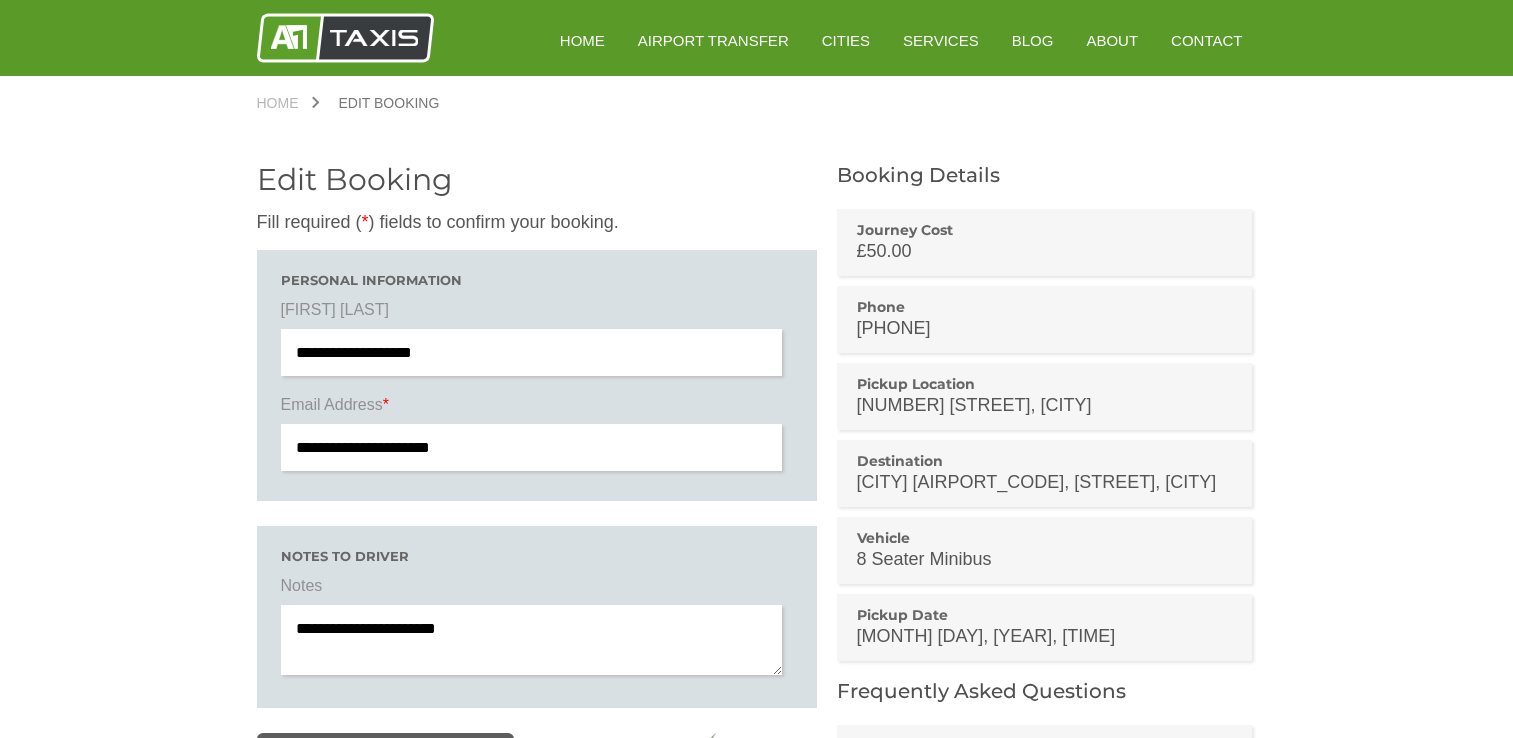 scroll, scrollTop: 0, scrollLeft: 0, axis: both 